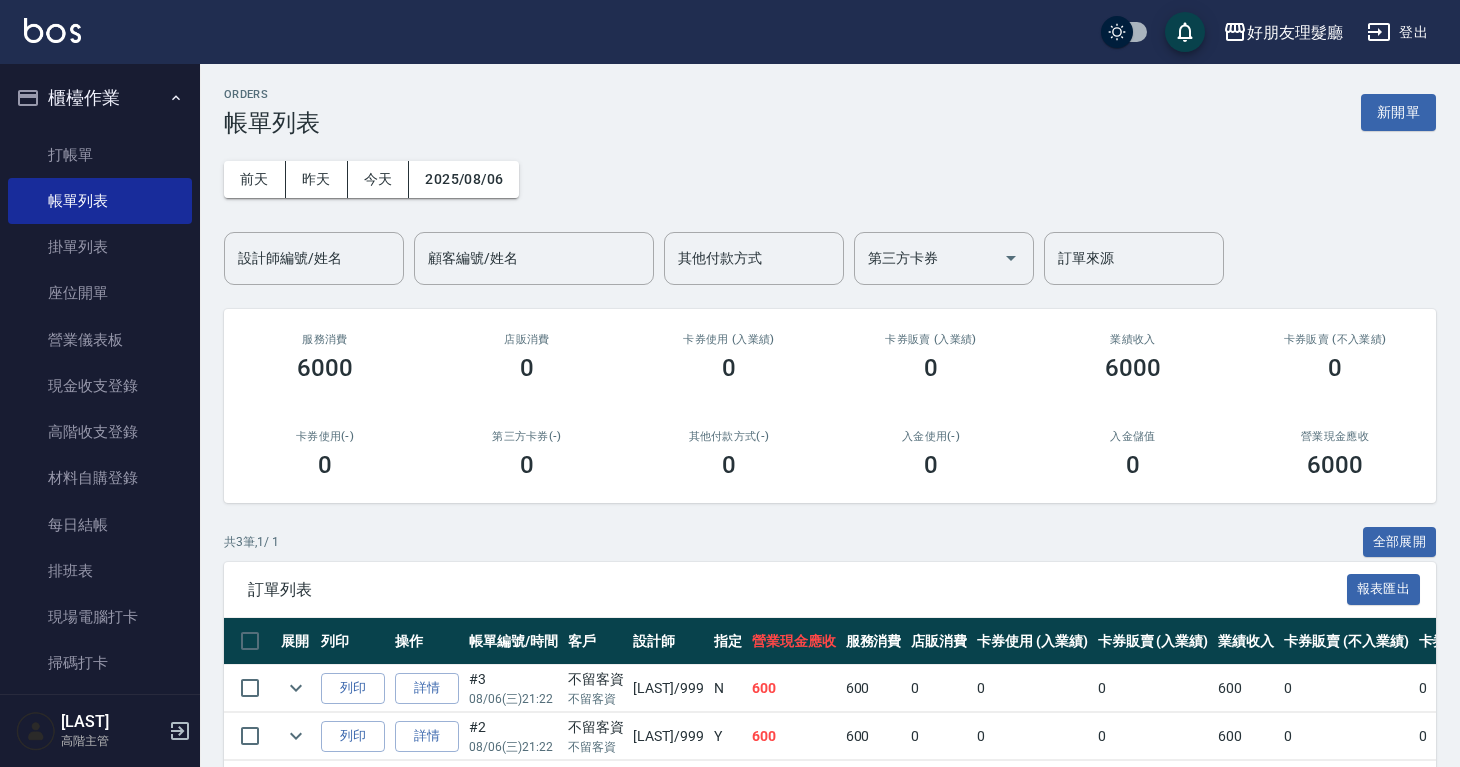 scroll, scrollTop: 92, scrollLeft: 0, axis: vertical 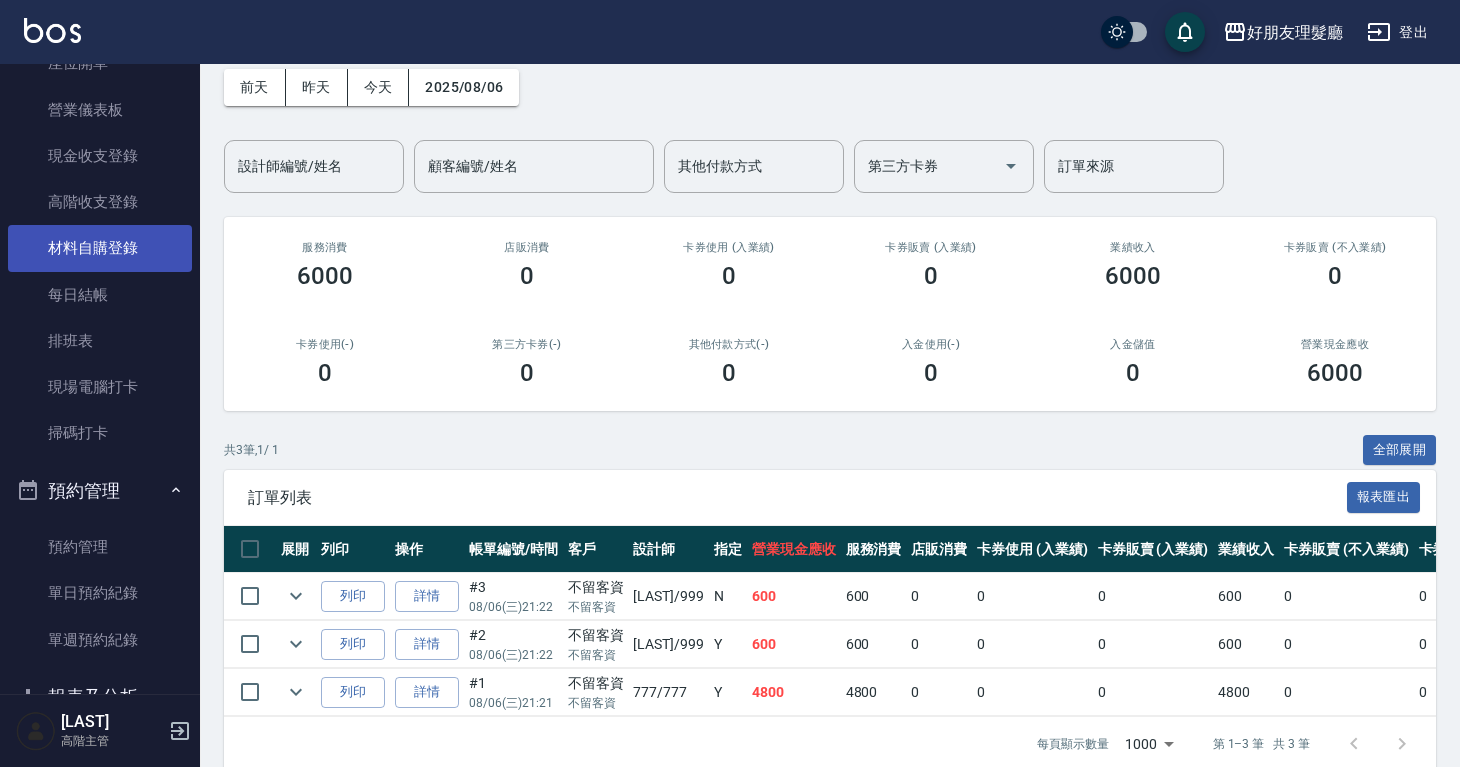 click on "材料自購登錄" at bounding box center (100, 248) 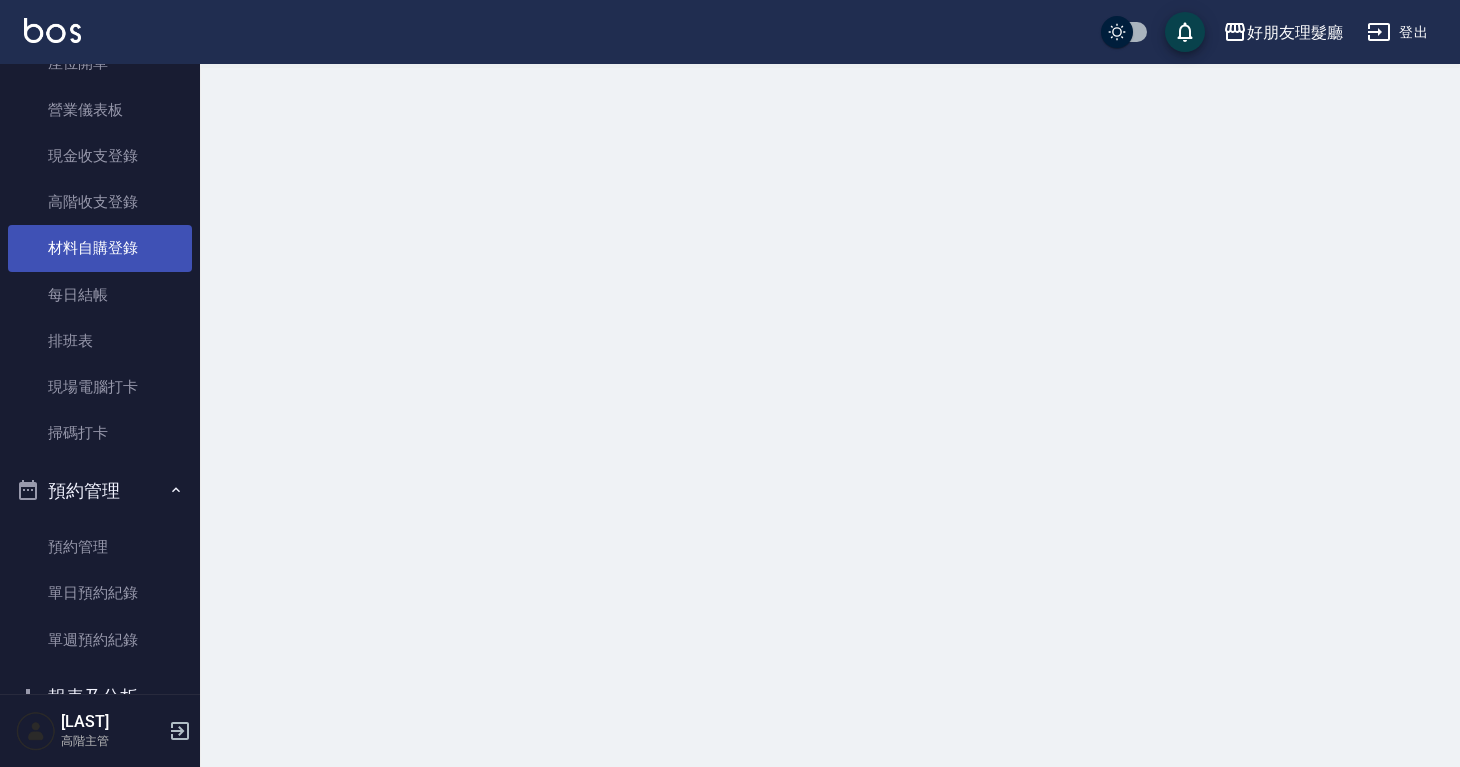 scroll, scrollTop: 0, scrollLeft: 0, axis: both 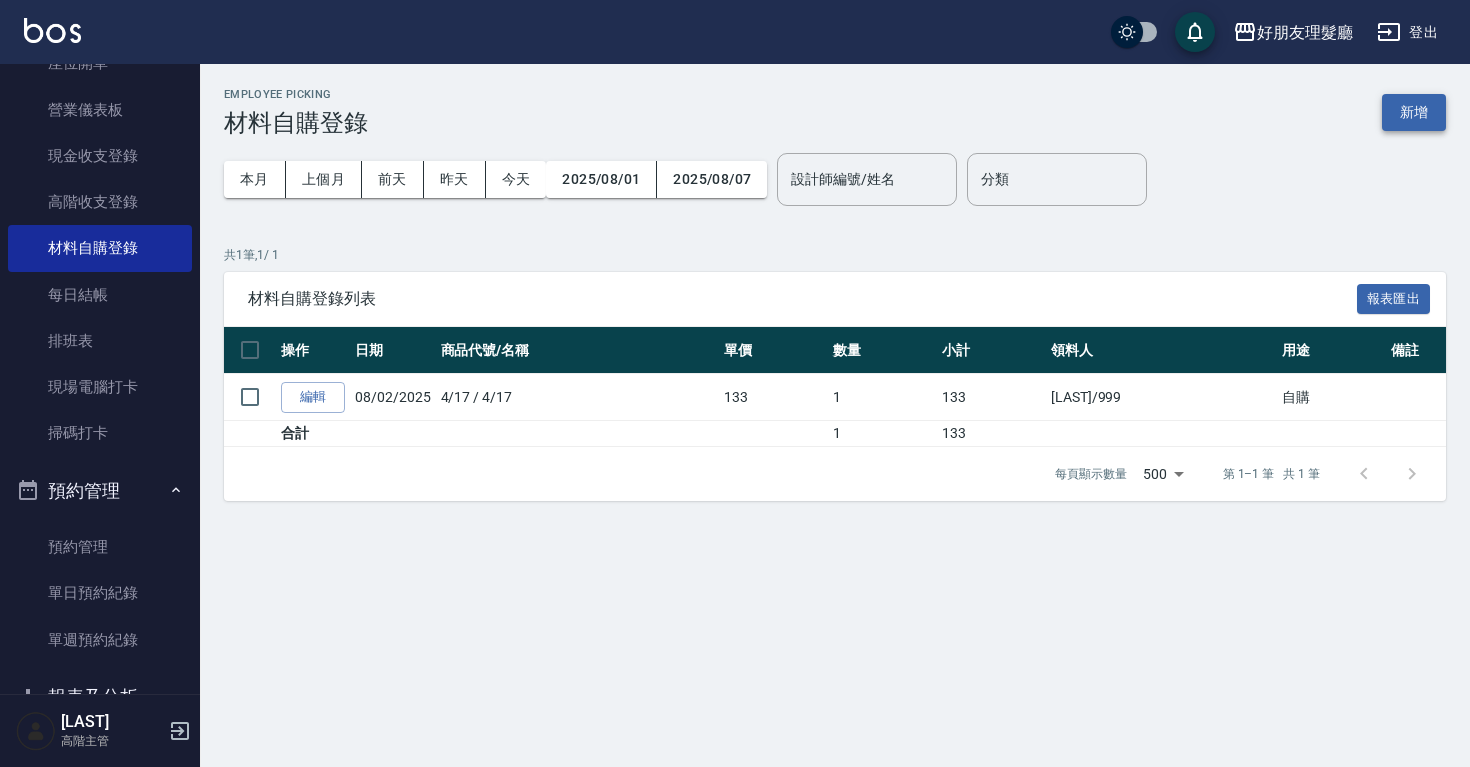 click on "新增" at bounding box center (1414, 112) 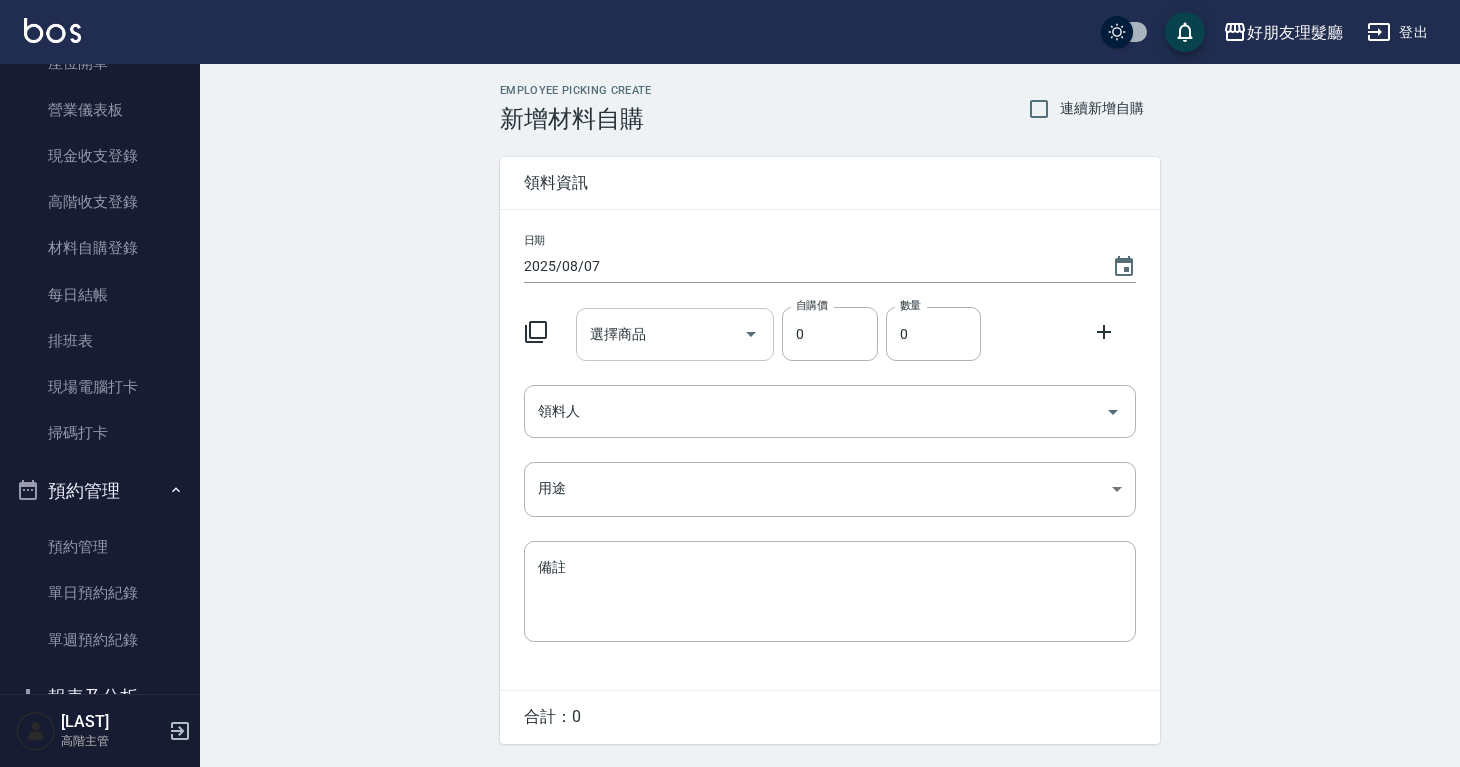 click on "選擇商品" at bounding box center (660, 334) 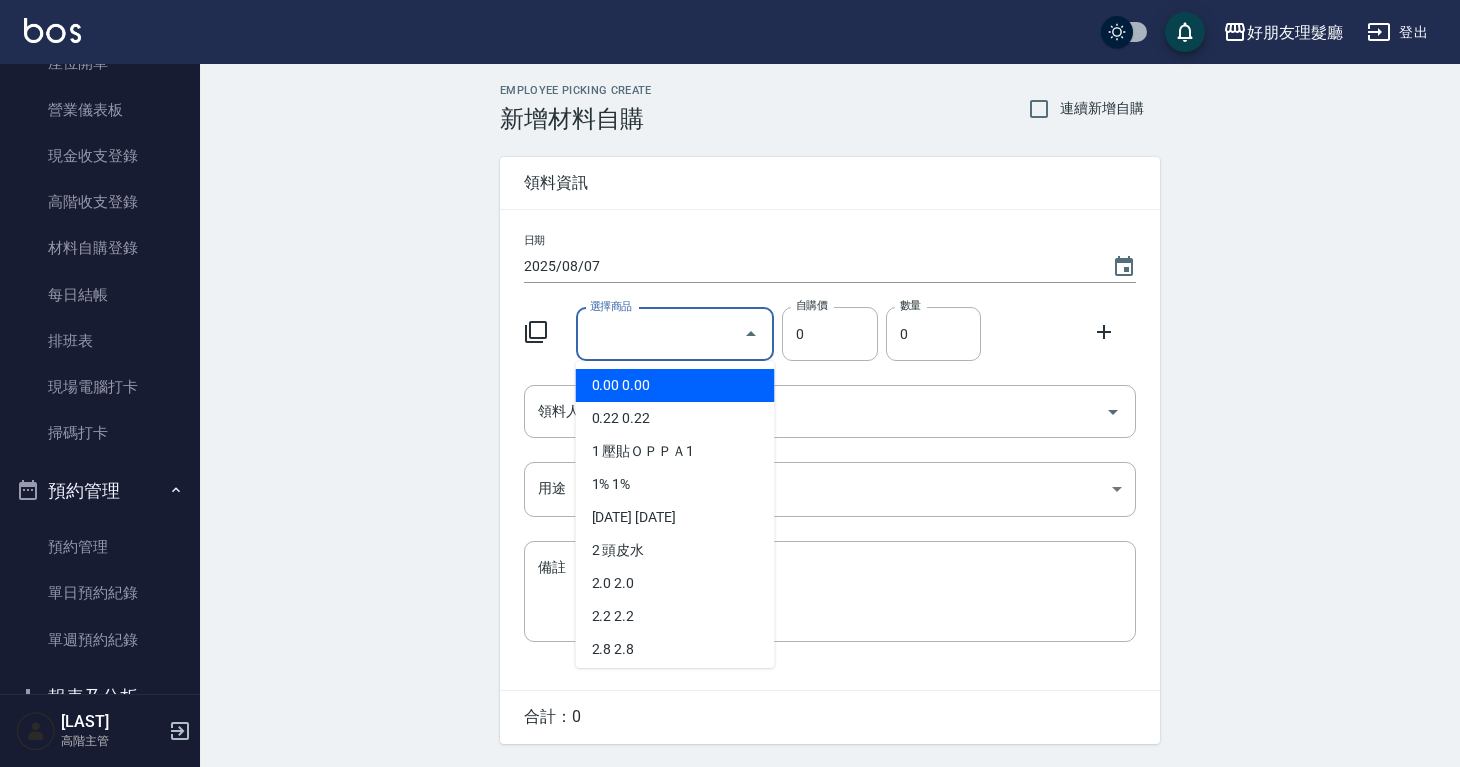 type on "ㄑ" 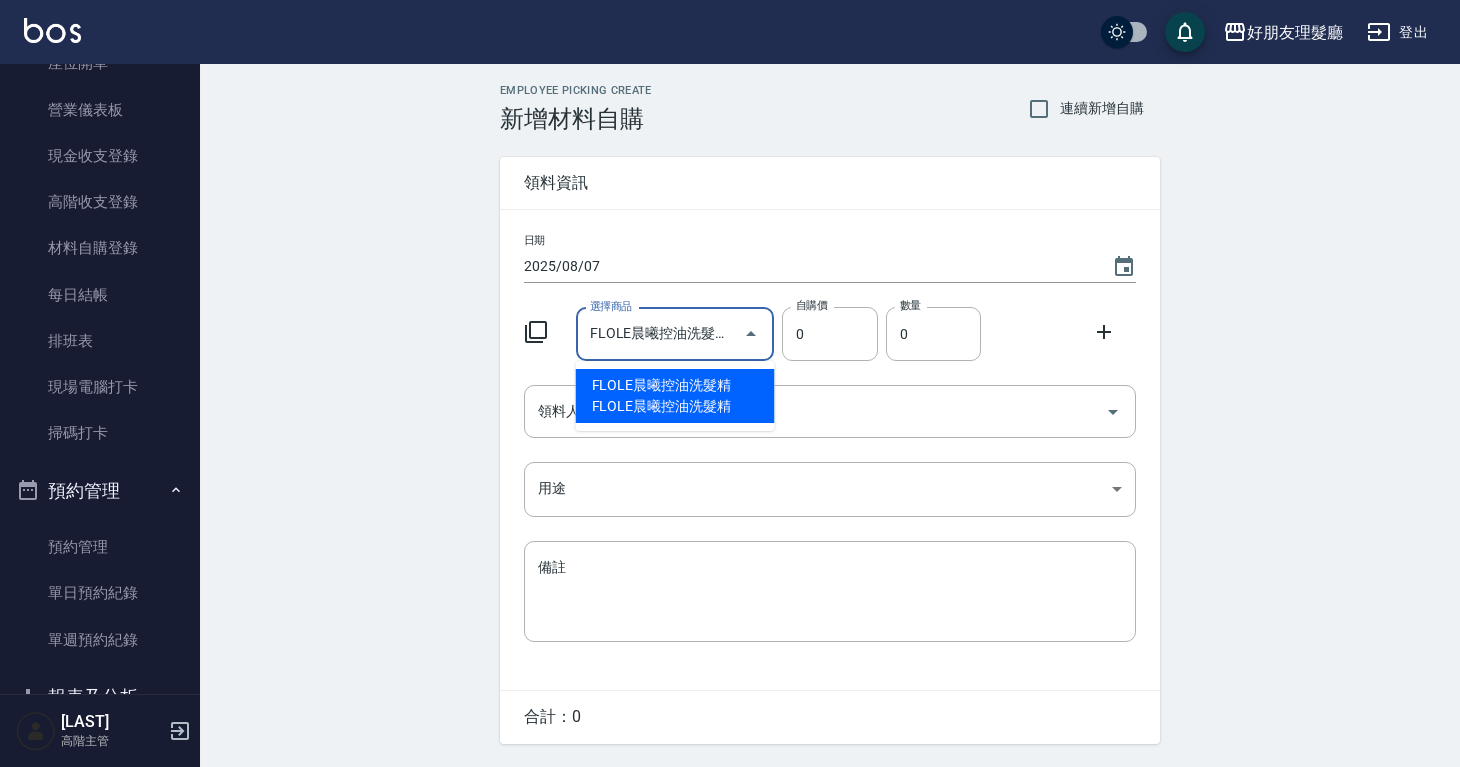 click 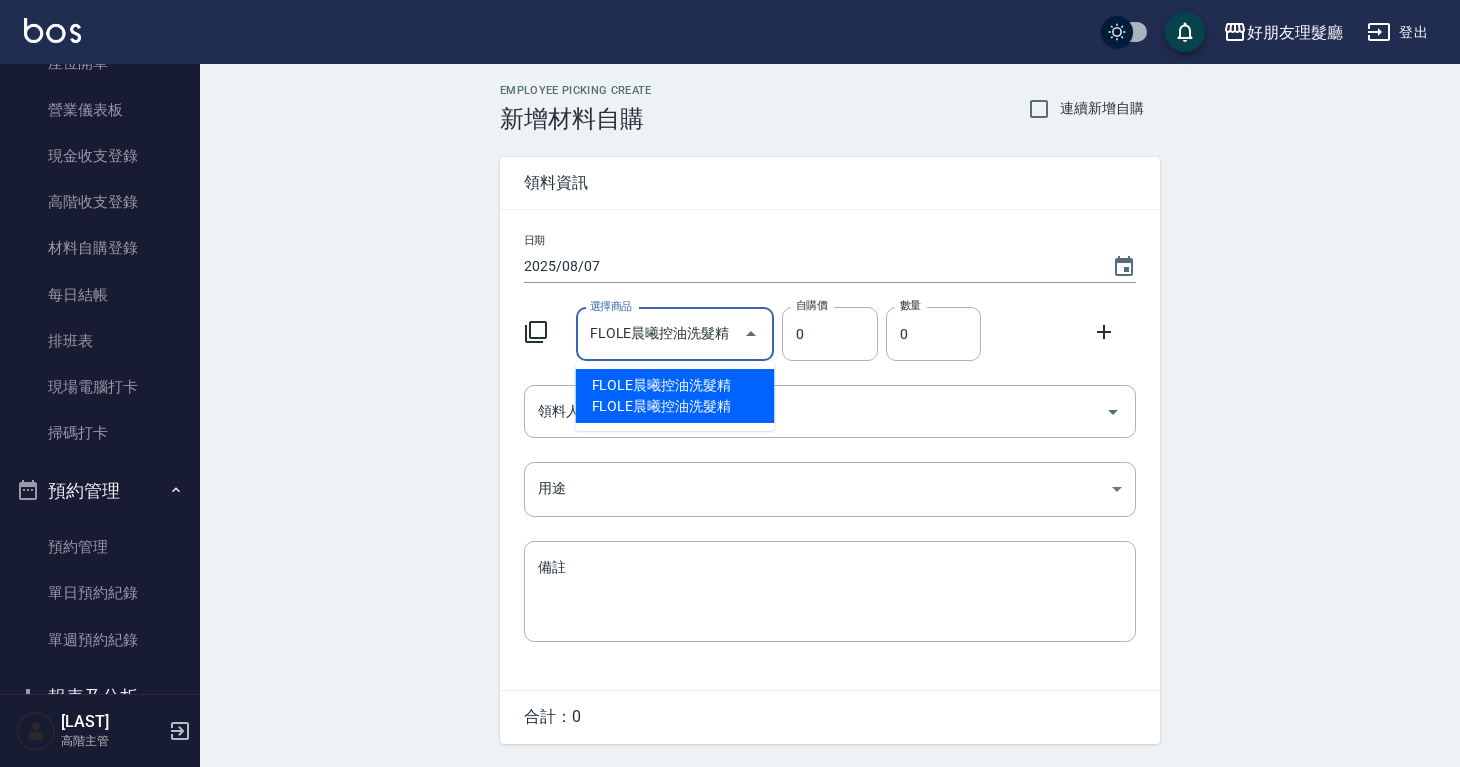 scroll, scrollTop: 0, scrollLeft: 0, axis: both 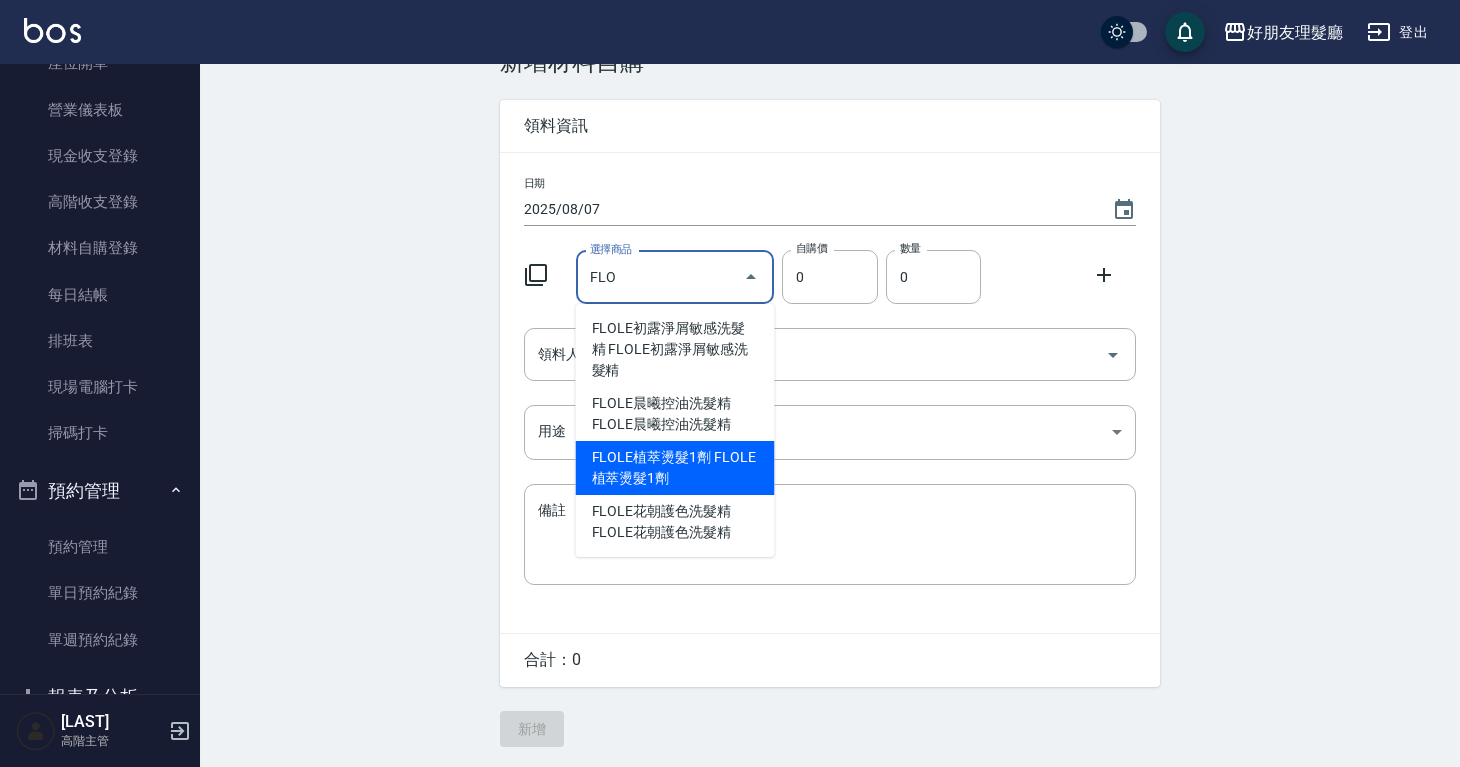 type on "FLO" 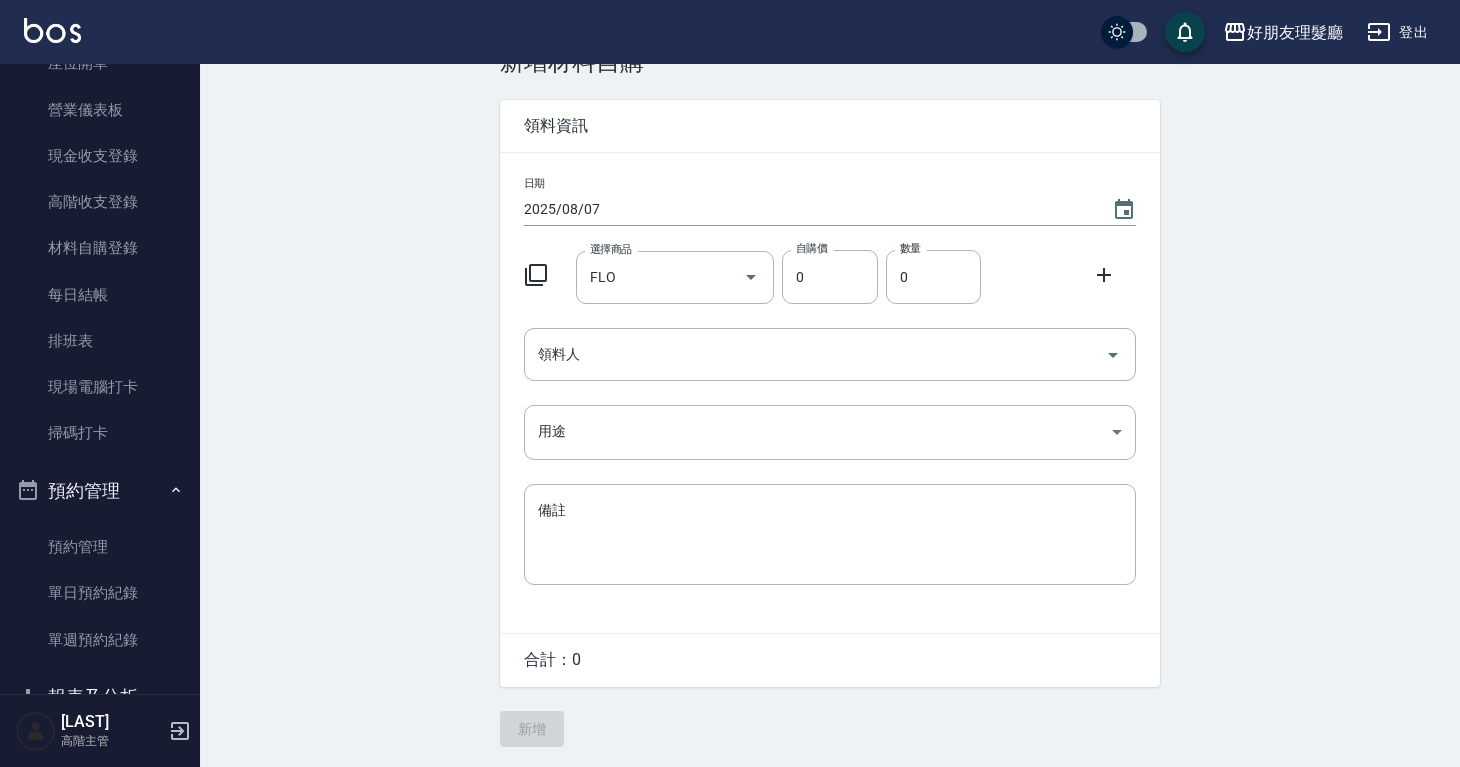 click on "Employee Picking Create 新增材料自購 連續新增自購 領料資訊 日期 [DATE] 選擇商品 FLO 選擇商品 自購價 0 自購價 數量 0 數量 領料人 領料人 用途 ​ 用途 備註 x 備註 合計： 0 新增" at bounding box center (830, 387) 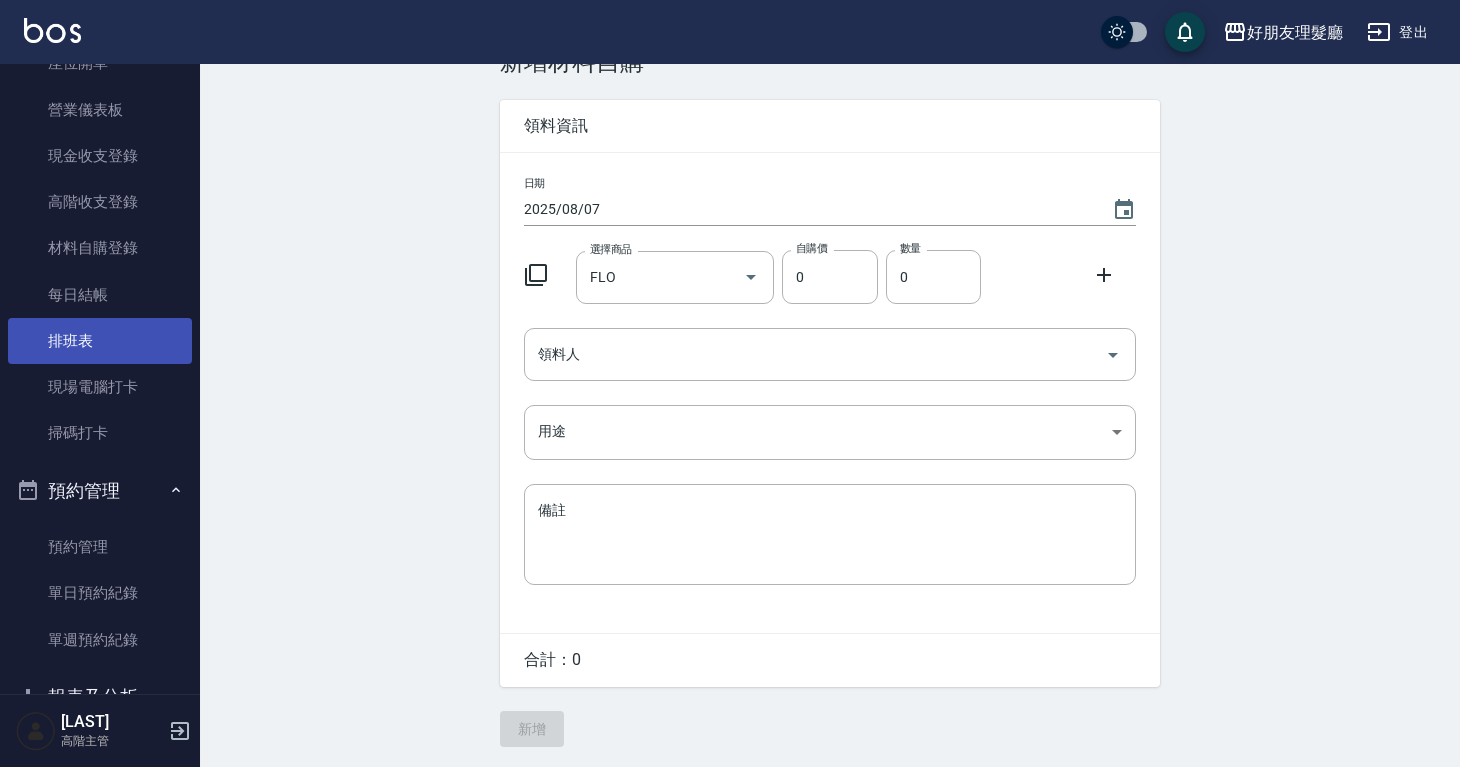 scroll, scrollTop: 0, scrollLeft: 0, axis: both 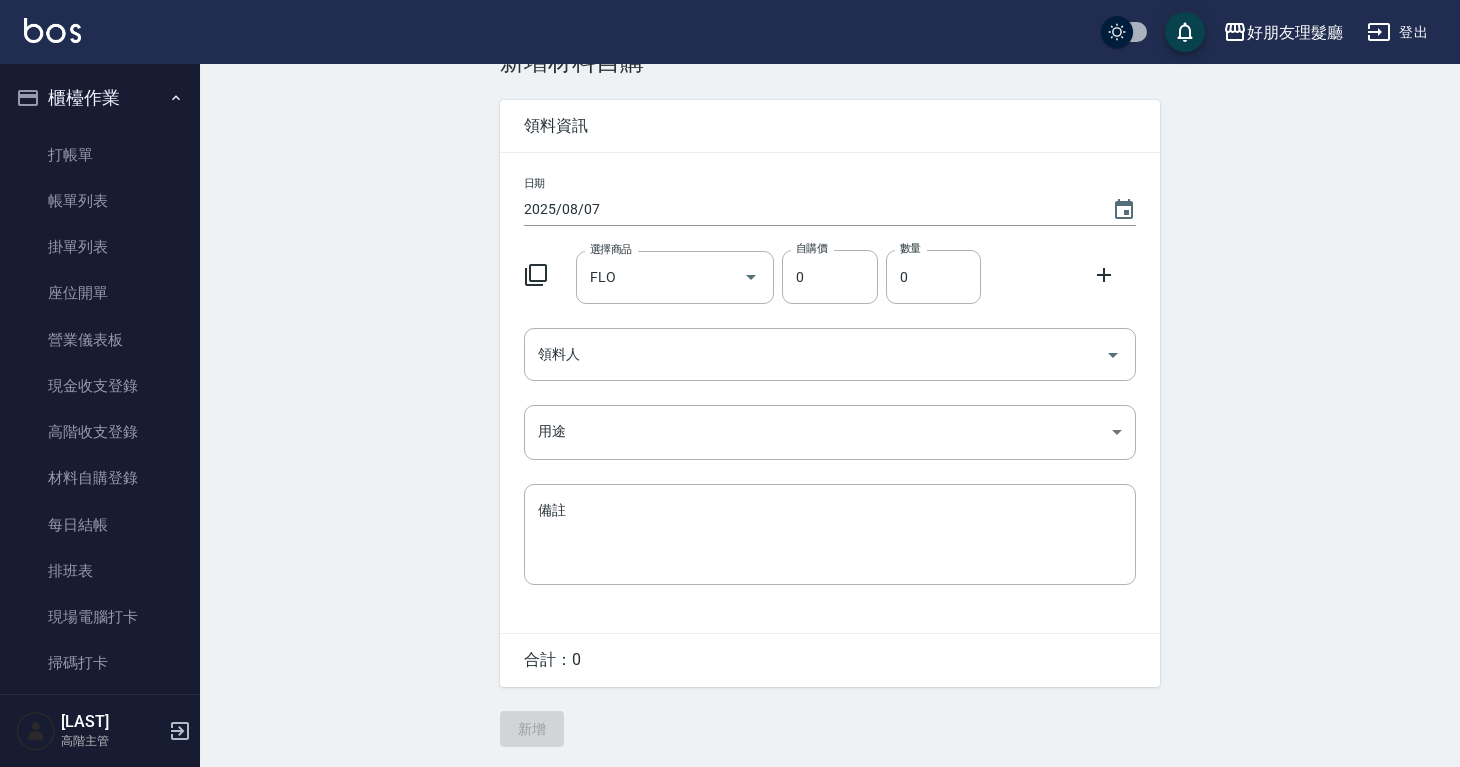 click on "櫃檯作業 打帳單 帳單列表 掛單列表 座位開單 營業儀表板 現金收支登錄 高階收支登錄 材料自購登錄 每日結帳 排班表 現場電腦打卡 掃碼打卡 預約管理 預約管理 單日預約紀錄 單週預約紀錄 報表及分析 報表目錄 消費分析儀表板 店家區間累計表 店家日報表 店家排行榜 互助日報表 互助月報表 互助排行榜 互助點數明細 互助業績報表 全店業績分析表 每日業績分析表 營業統計分析表 營業項目月分析表 設計師業績表 設計師日報表 設計師業績分析表 設計師業績月報表 設計師抽成報表 設計師排行榜 商品銷售排行榜 商品消耗明細 商品進銷貨報表 商品庫存表 商品庫存盤點表 會員卡銷售報表 服務扣項明細表 單一服務項目查詢 店販抽成明細 店販分類抽成明細 顧客入金餘額表 顧客卡券餘額表 每日非現金明細 每日收支明細 收支分類明細表 收支匯款表 費用分析表" at bounding box center (100, 379) 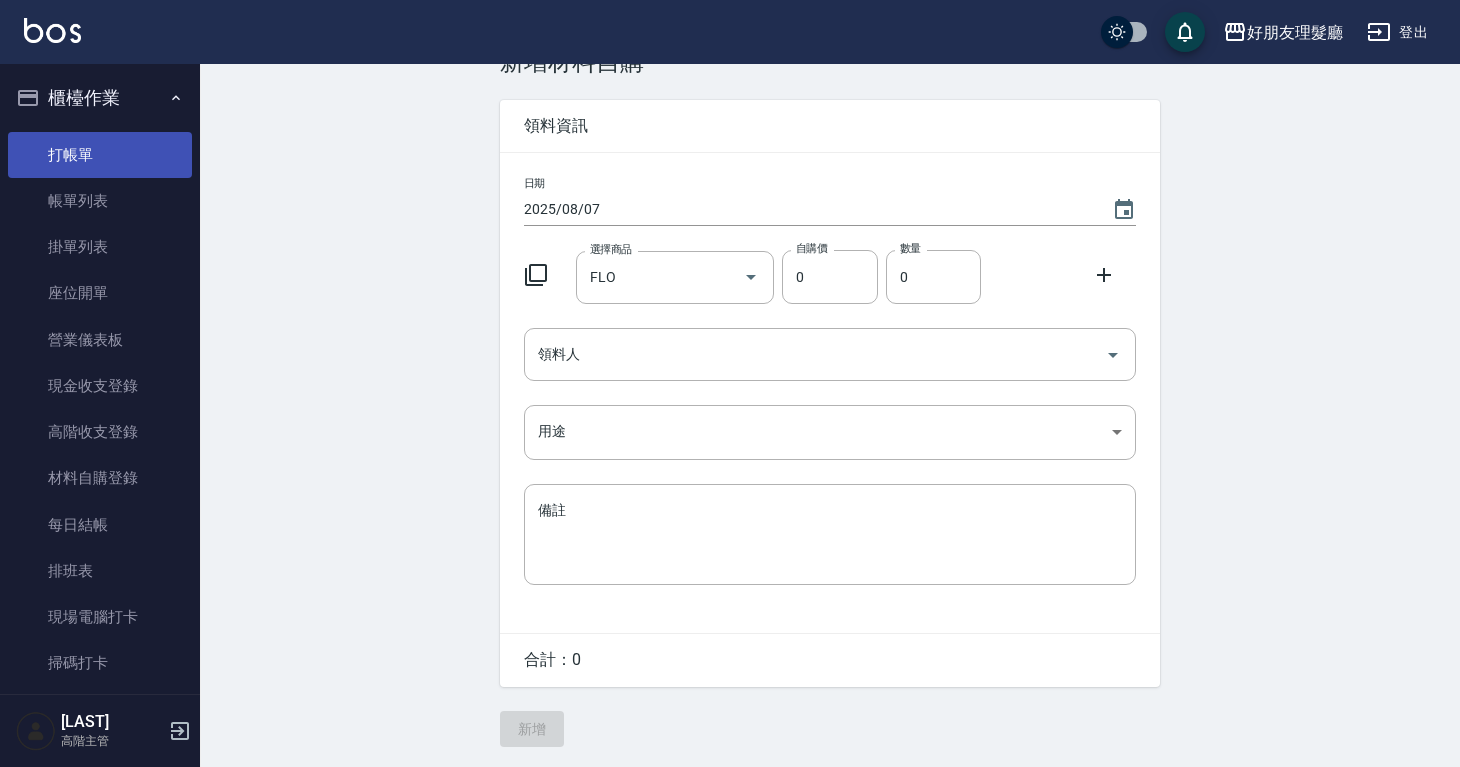 click on "打帳單" at bounding box center (100, 155) 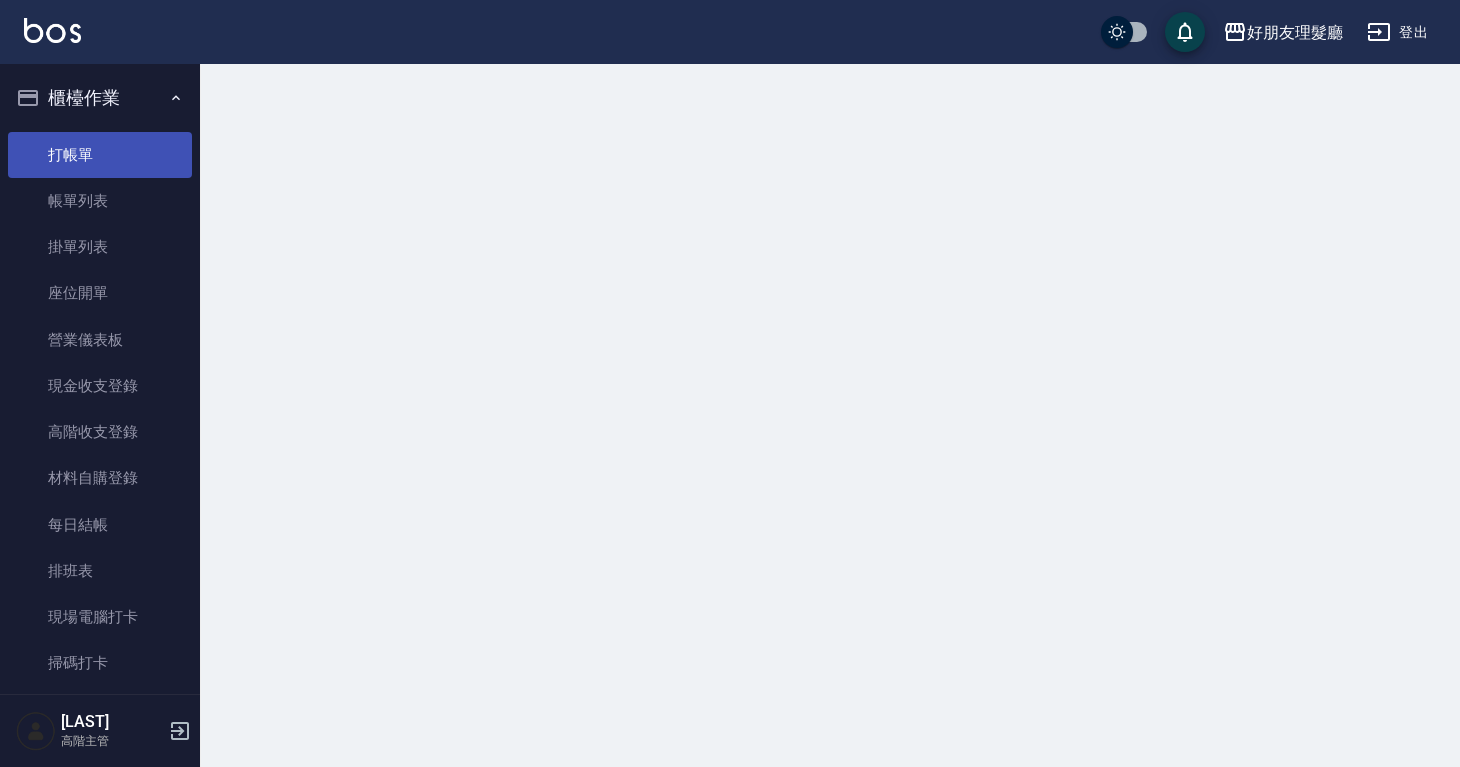 scroll, scrollTop: 0, scrollLeft: 0, axis: both 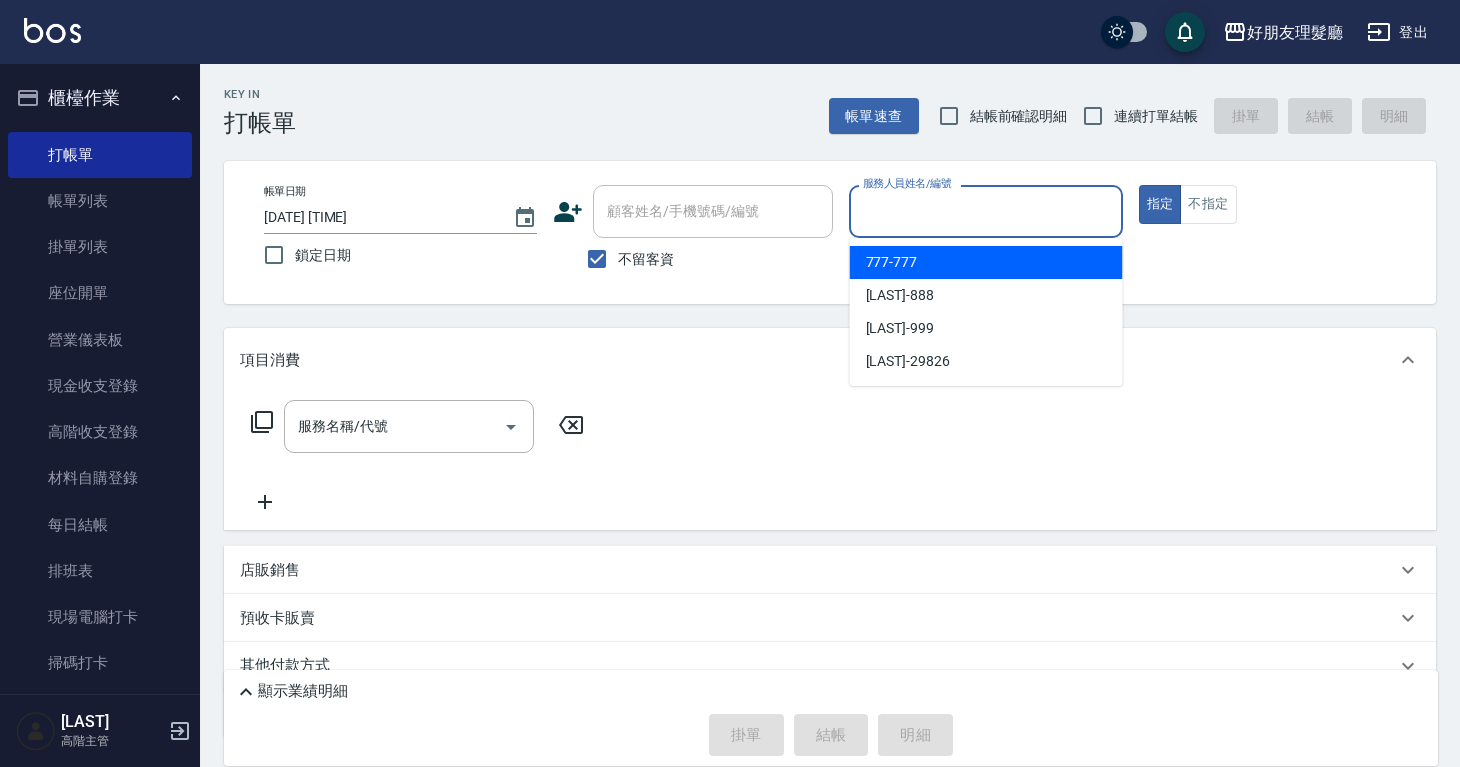 click on "服務人員姓名/編號" at bounding box center [985, 211] 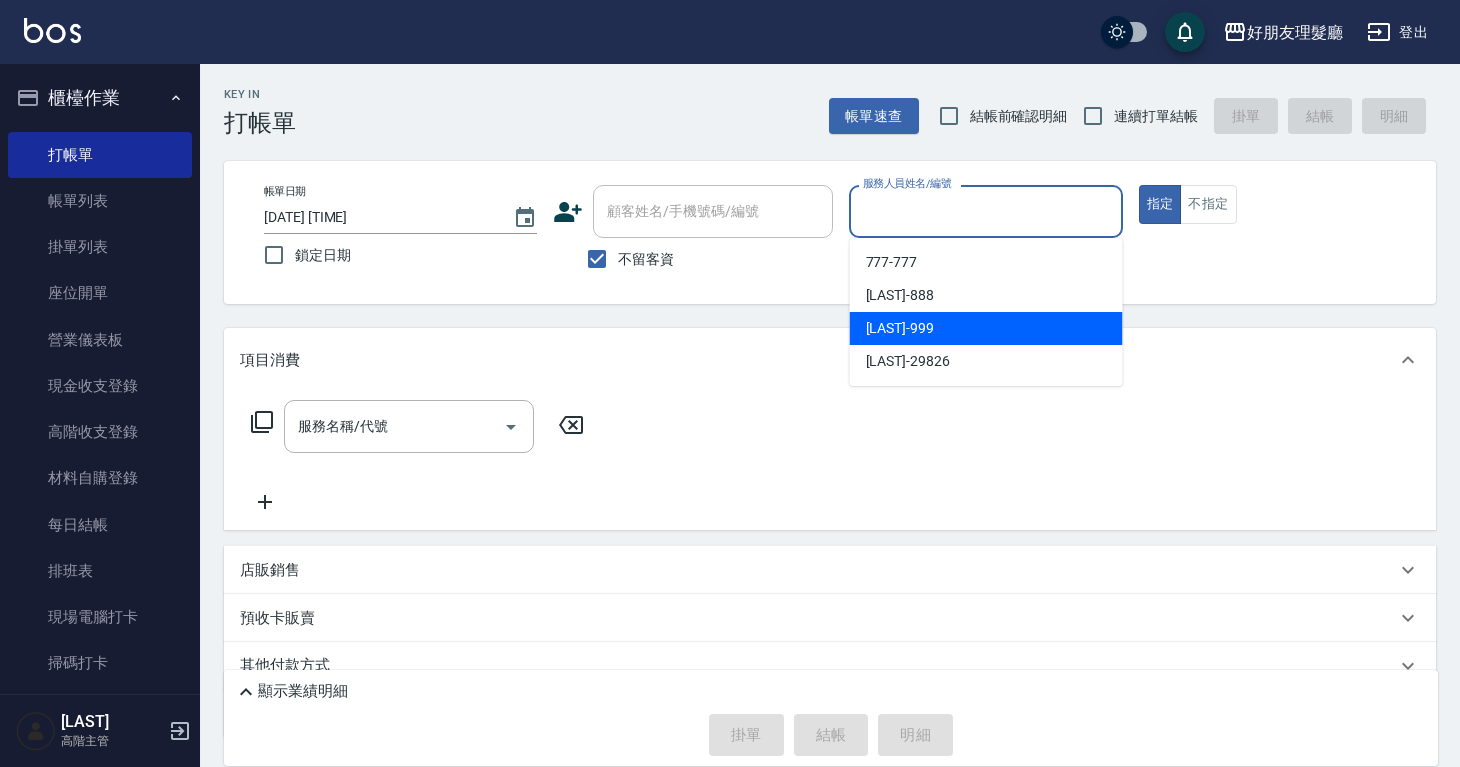 click on "[LAST] -999" at bounding box center (986, 328) 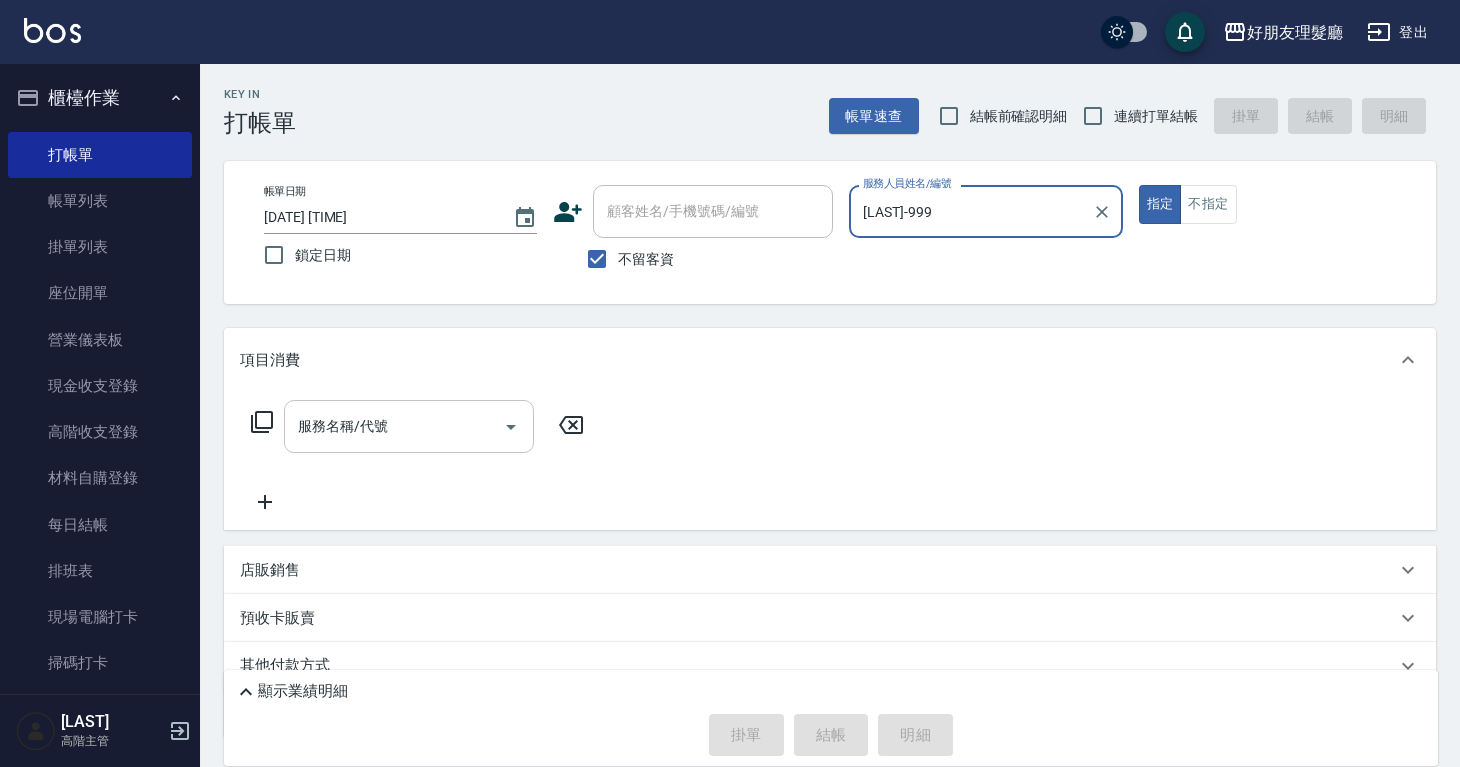 click on "服務名稱/代號" at bounding box center (409, 426) 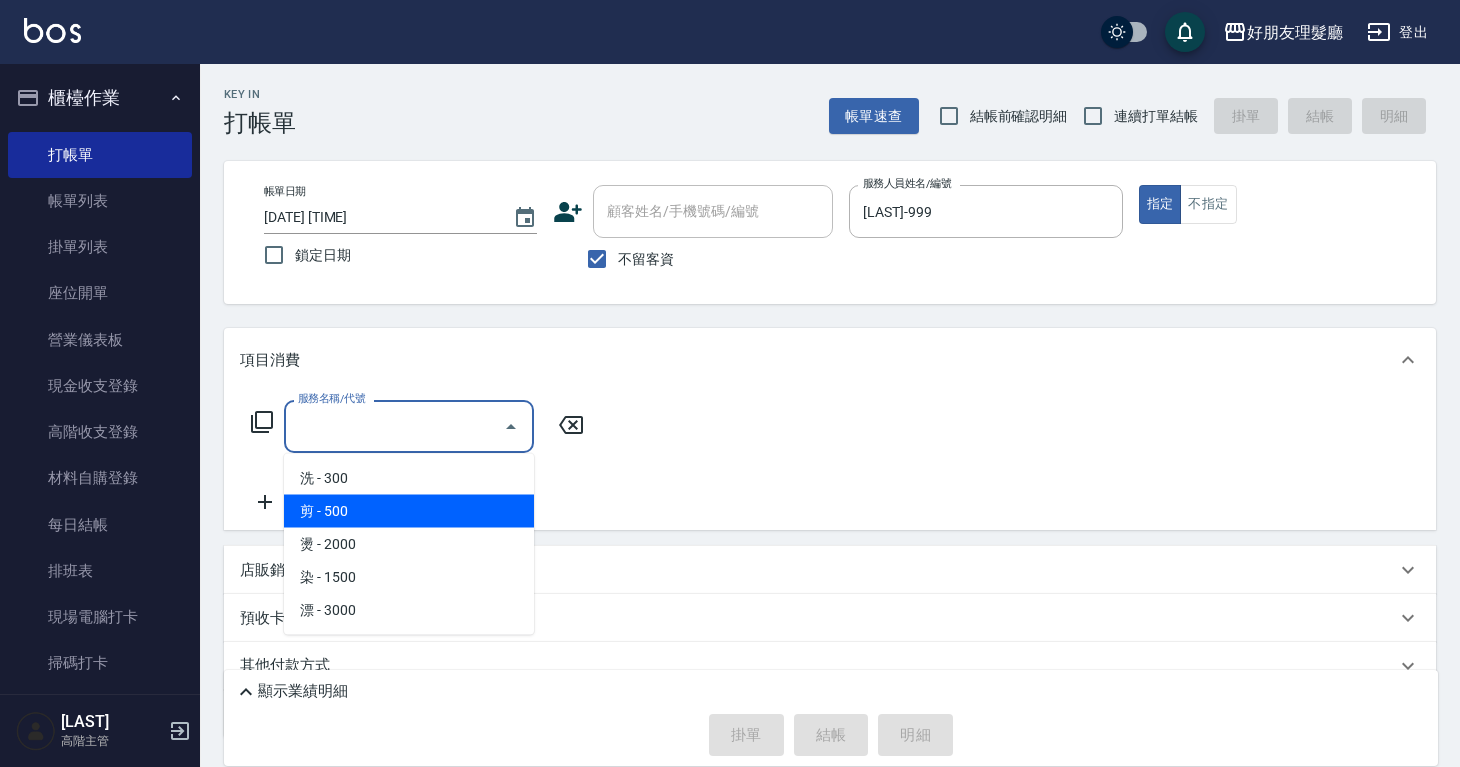 click on "剪 - 500" at bounding box center (409, 511) 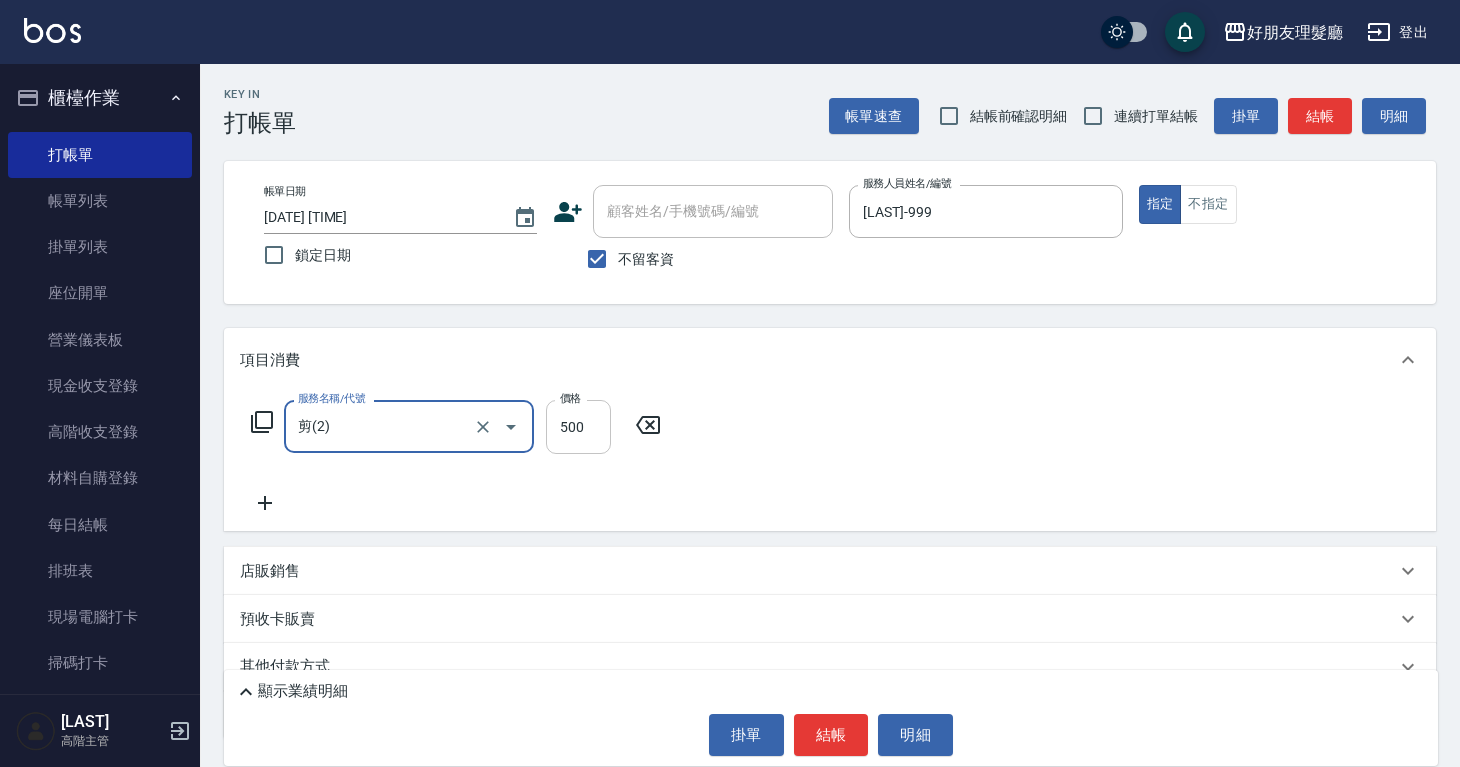 click on "500" at bounding box center [578, 427] 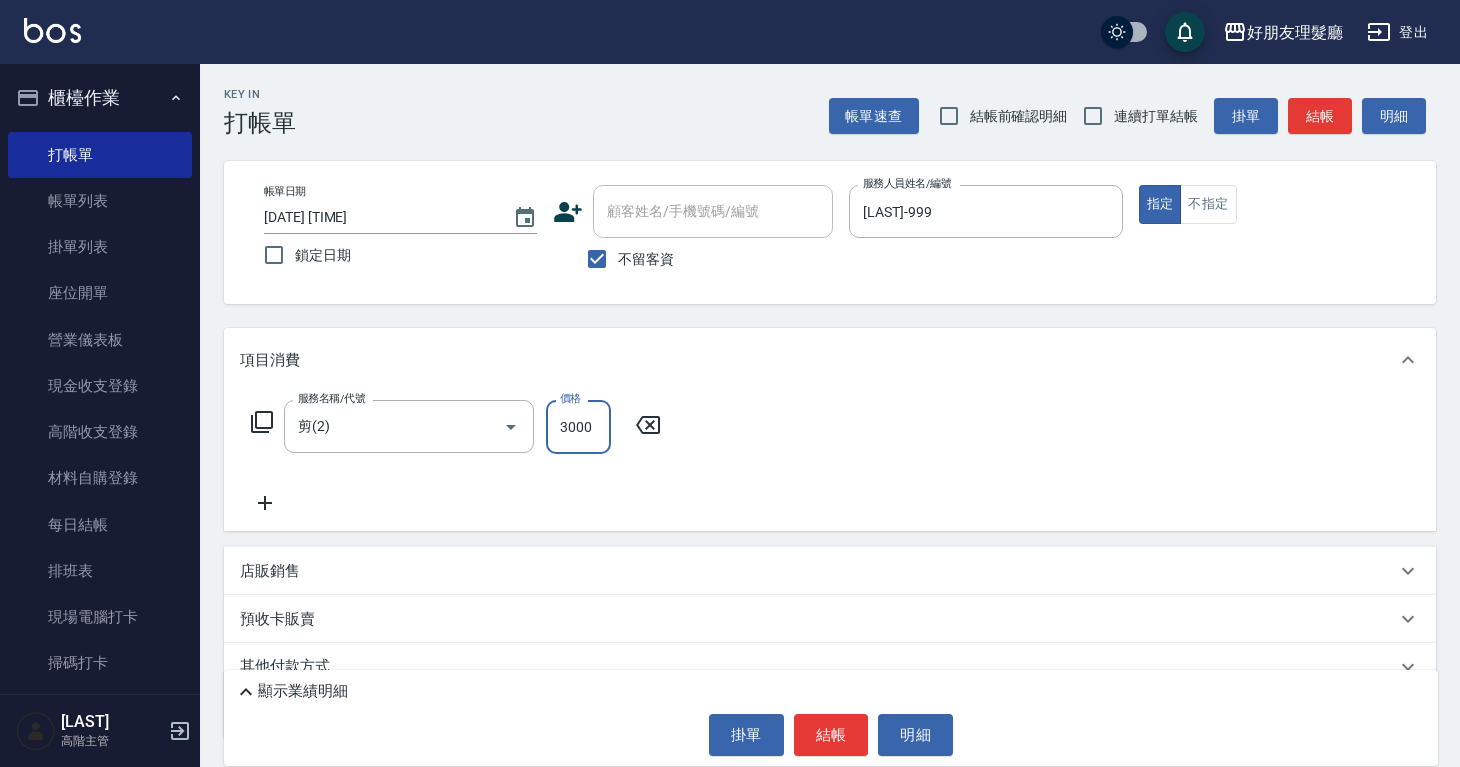 type on "3000" 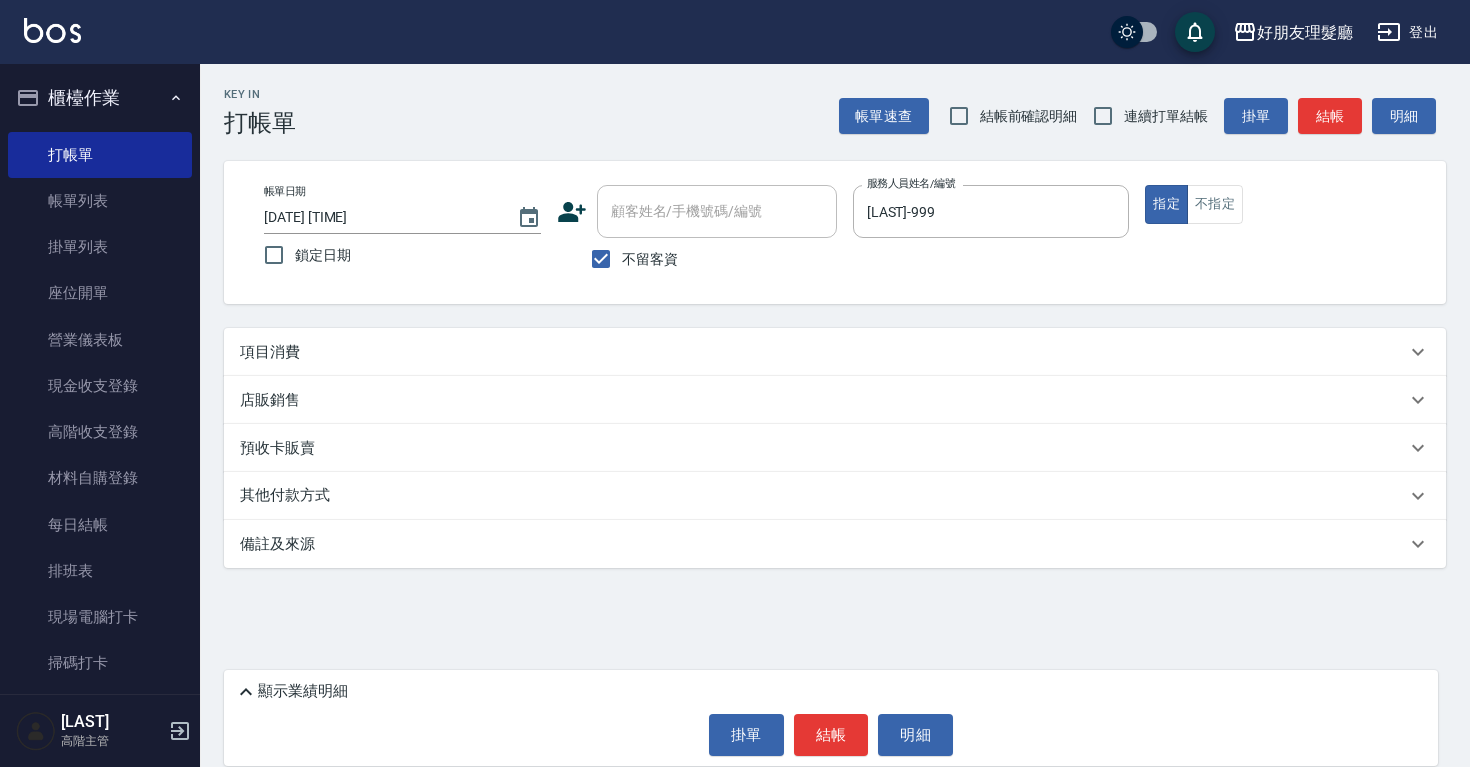 click on "項目消費" at bounding box center (823, 352) 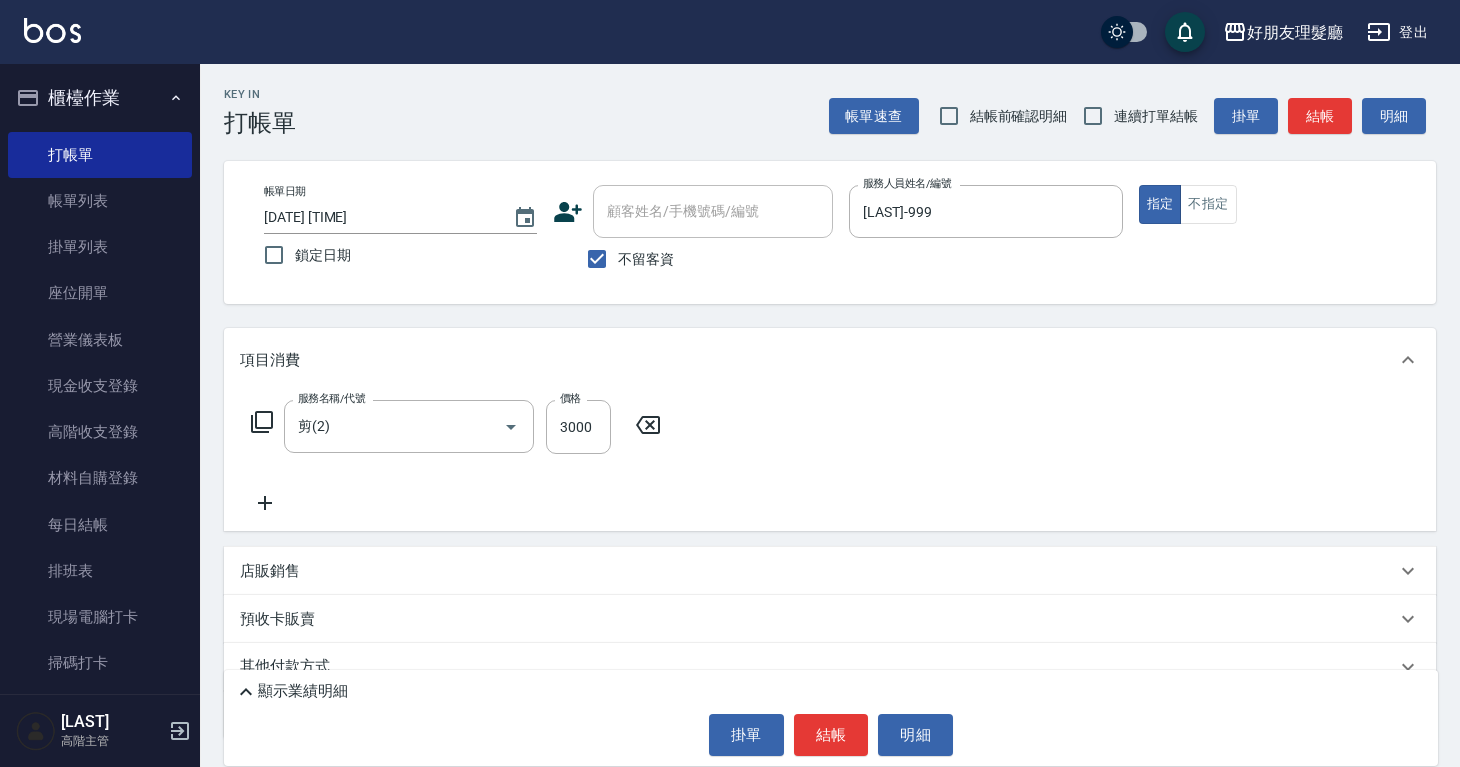 click 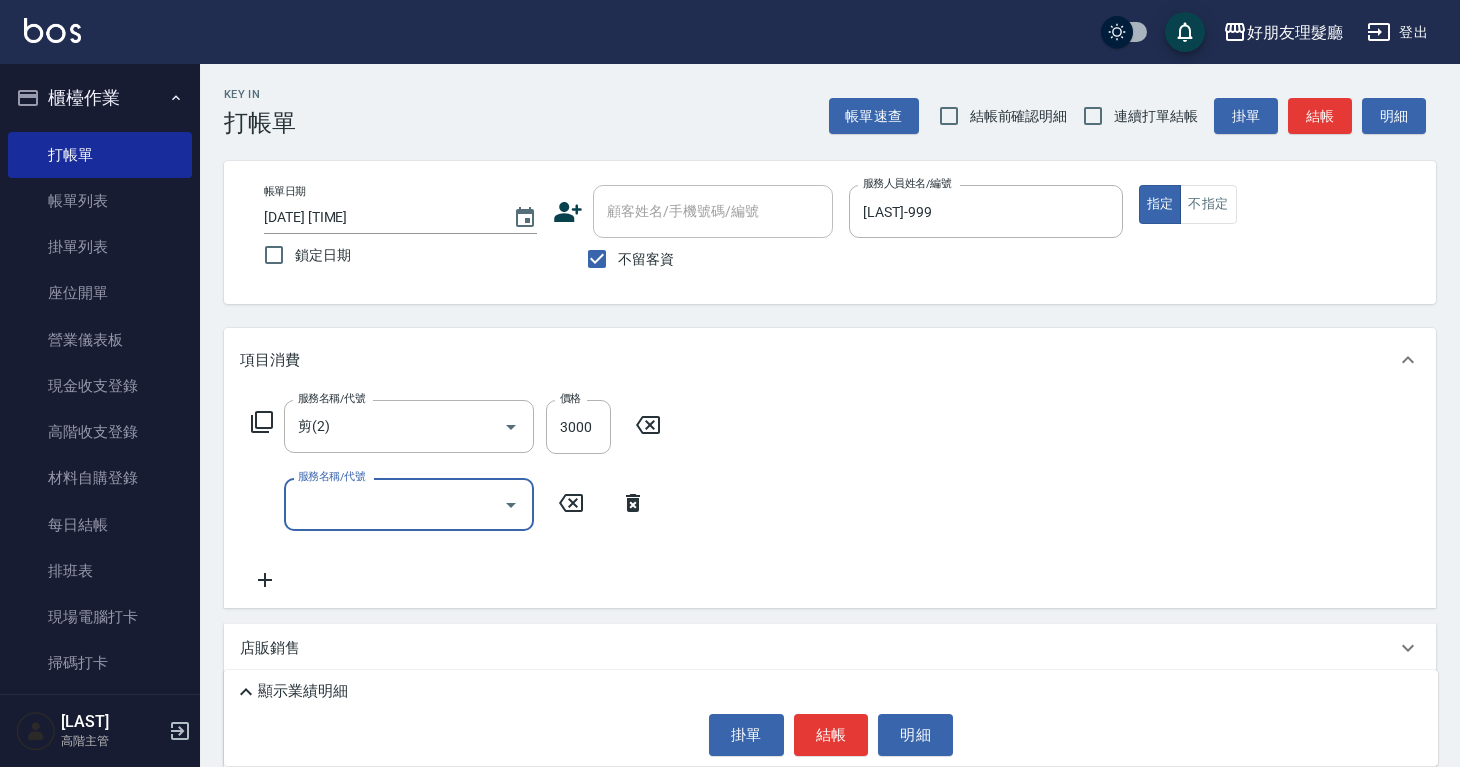 click on "服務名稱/代號" at bounding box center [394, 504] 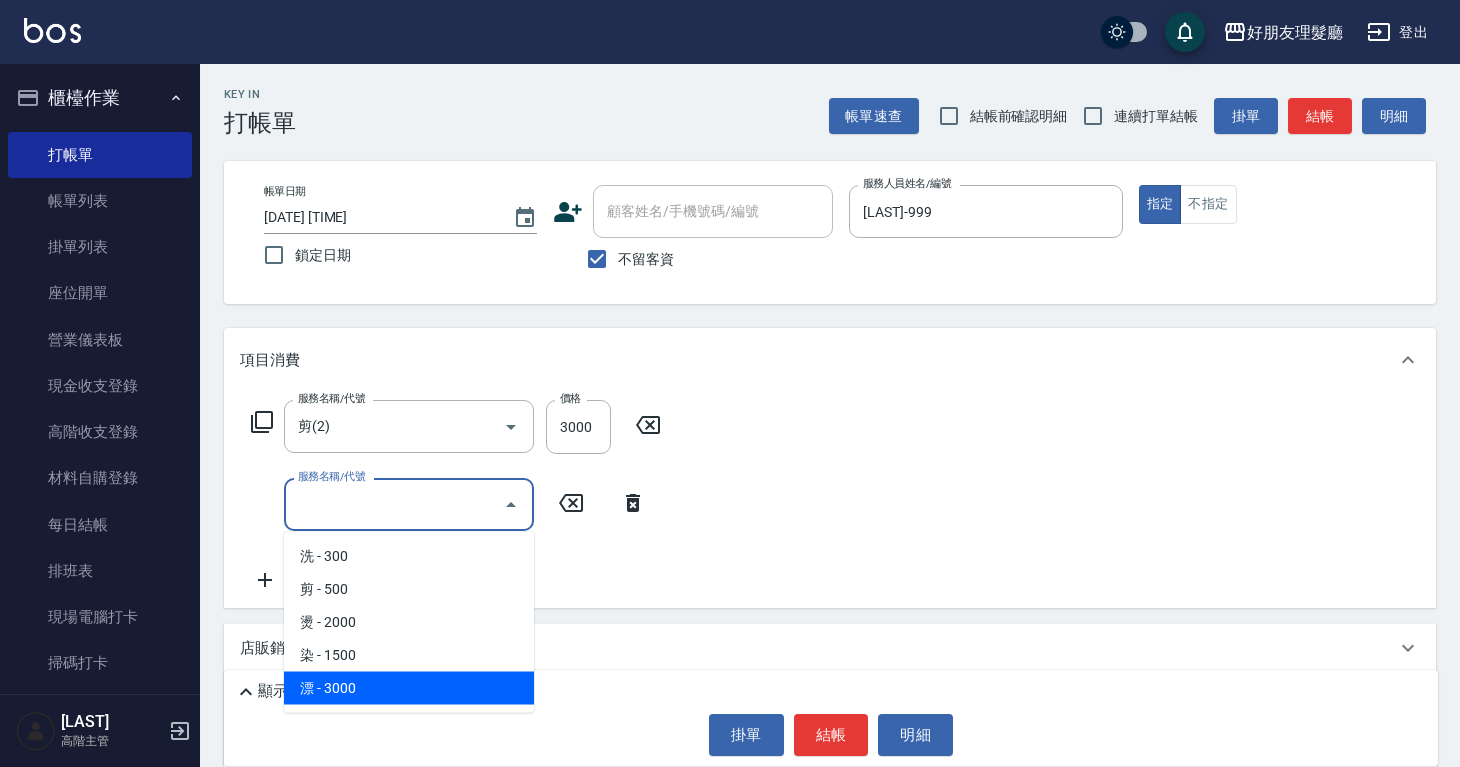 click on "漂 - 3000" at bounding box center [409, 688] 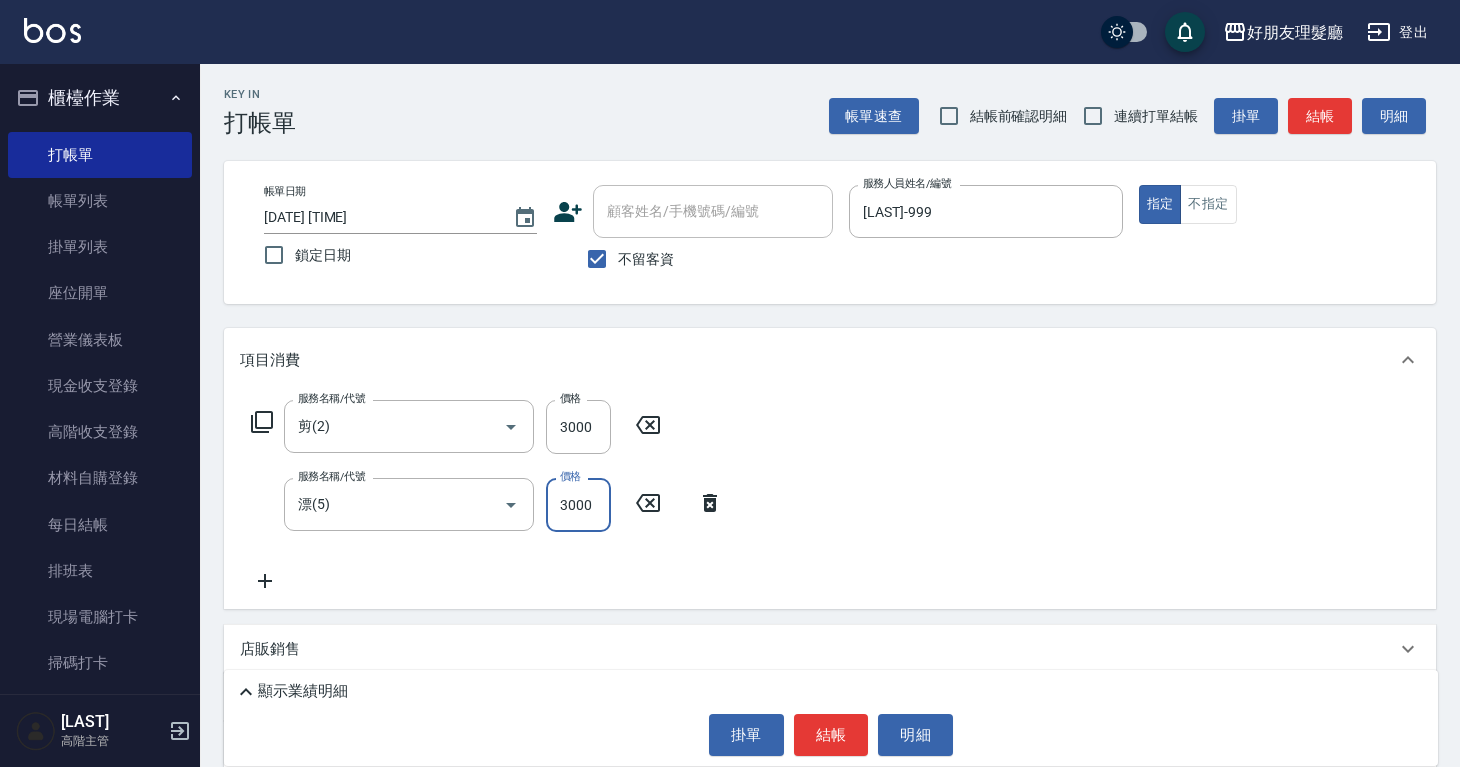 click on "3000" at bounding box center (578, 505) 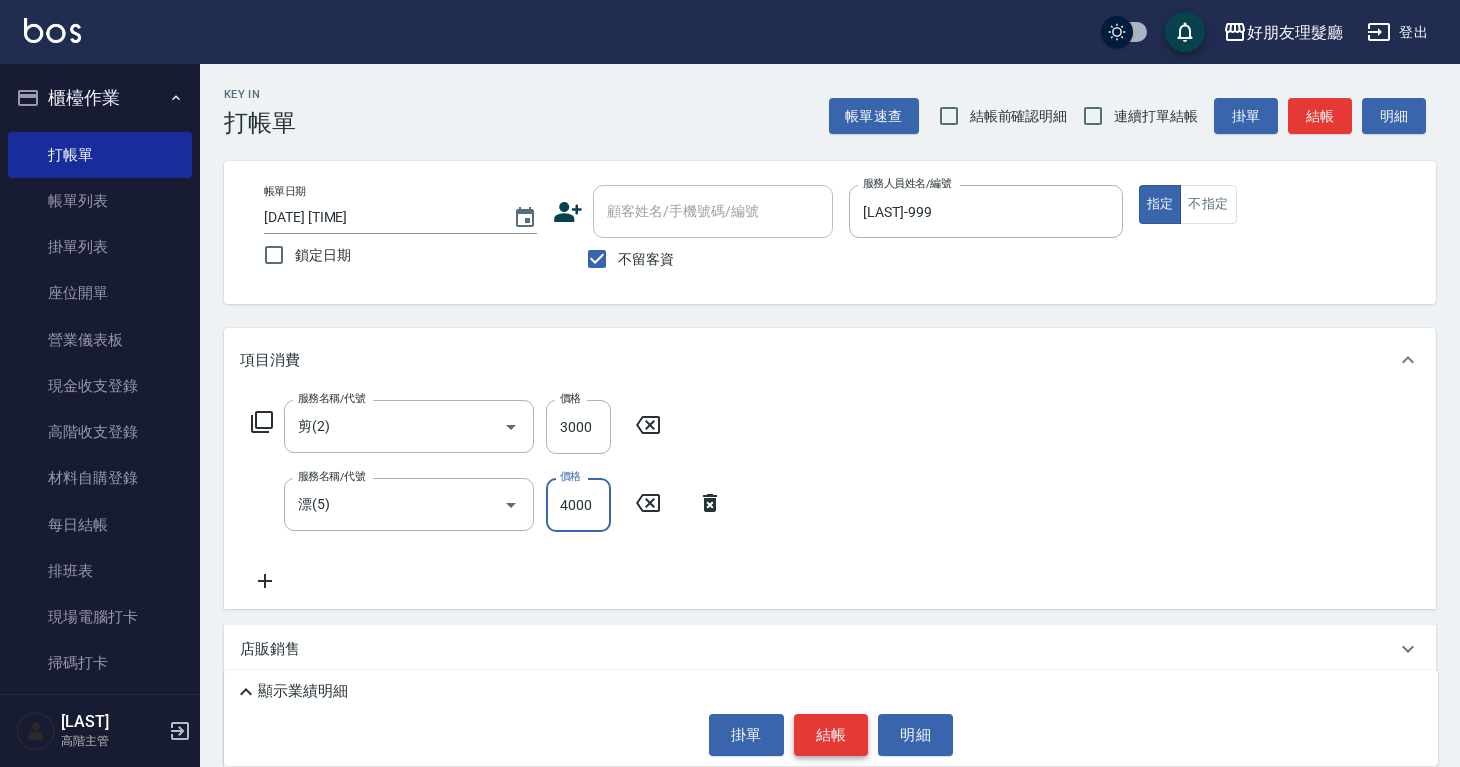 type on "4000" 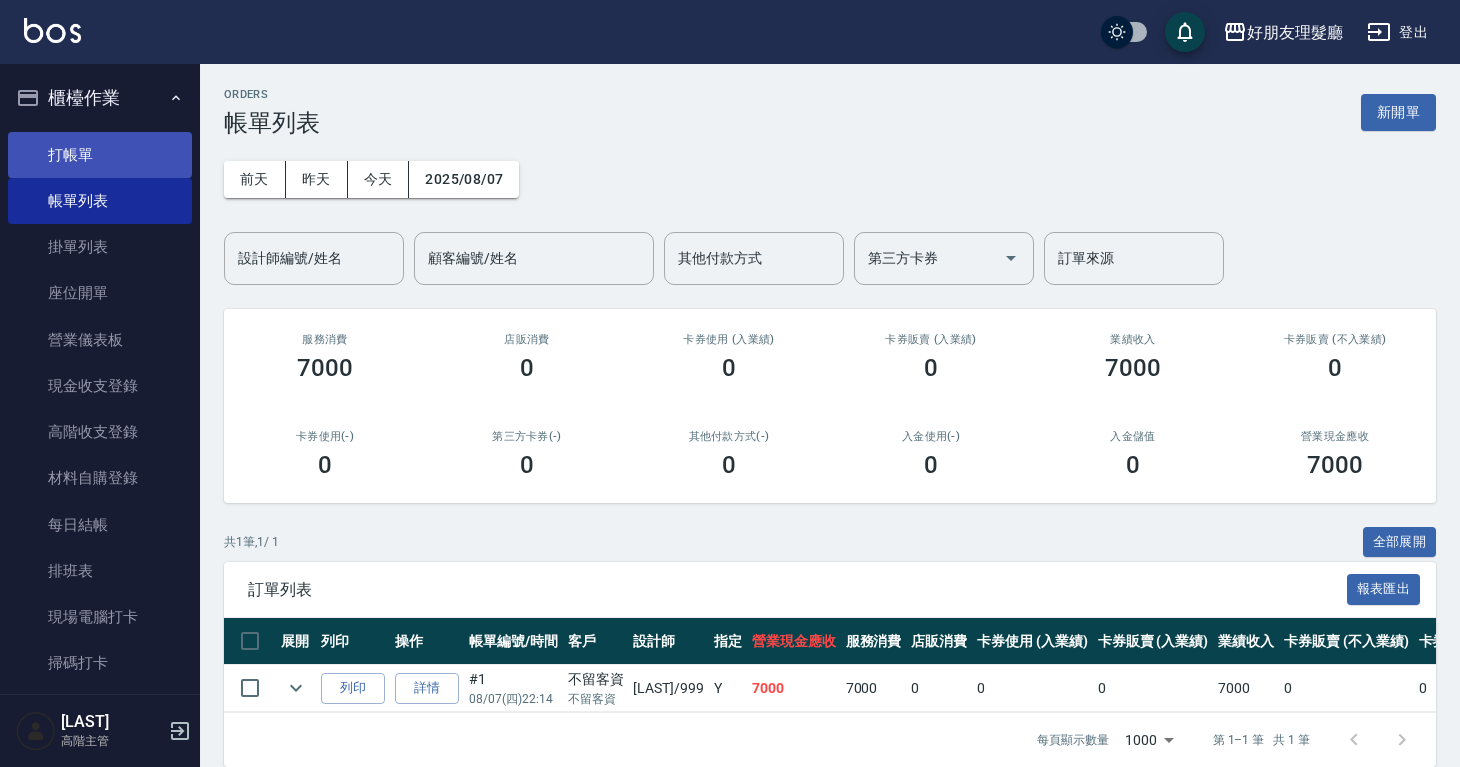 click on "打帳單" at bounding box center (100, 155) 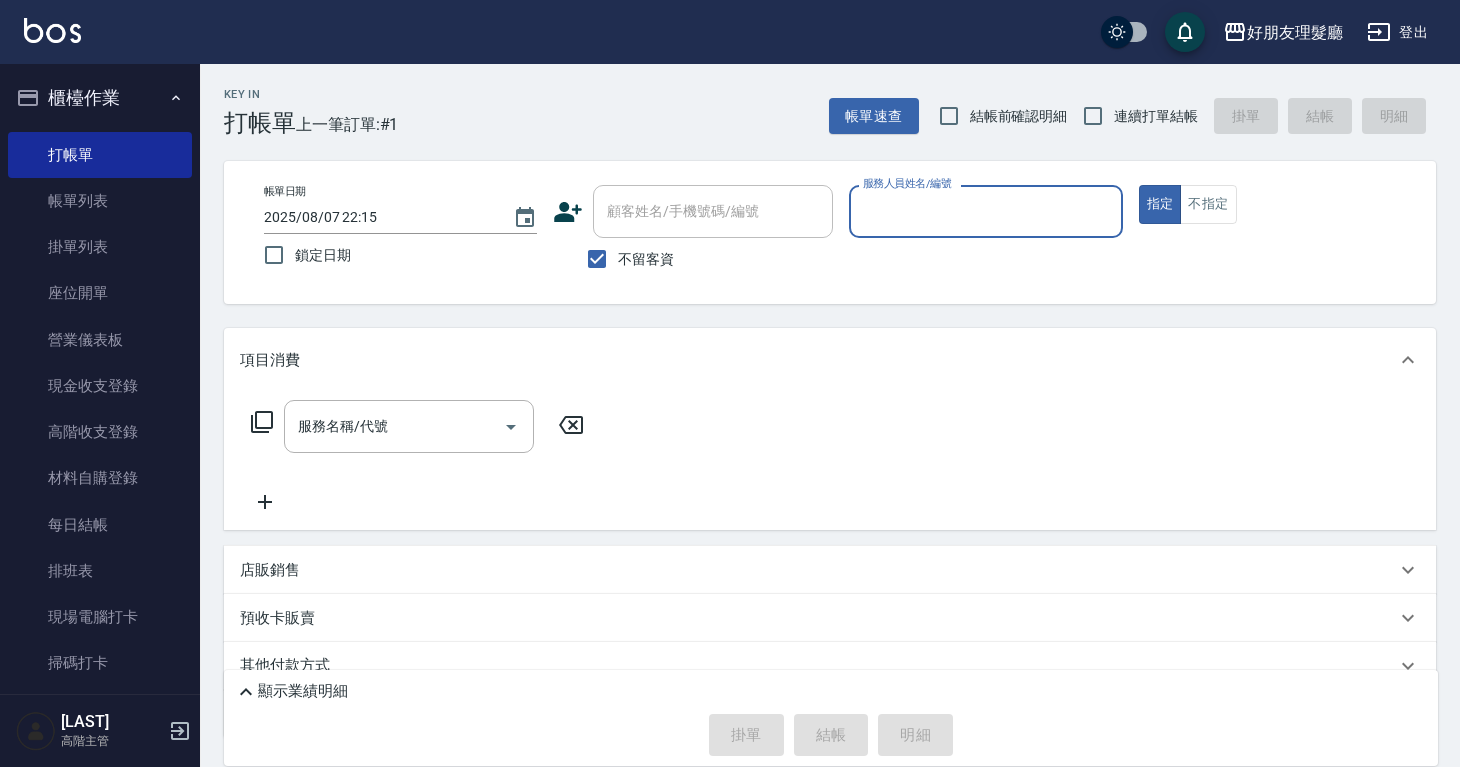 click on "服務人員姓名/編號" at bounding box center [985, 211] 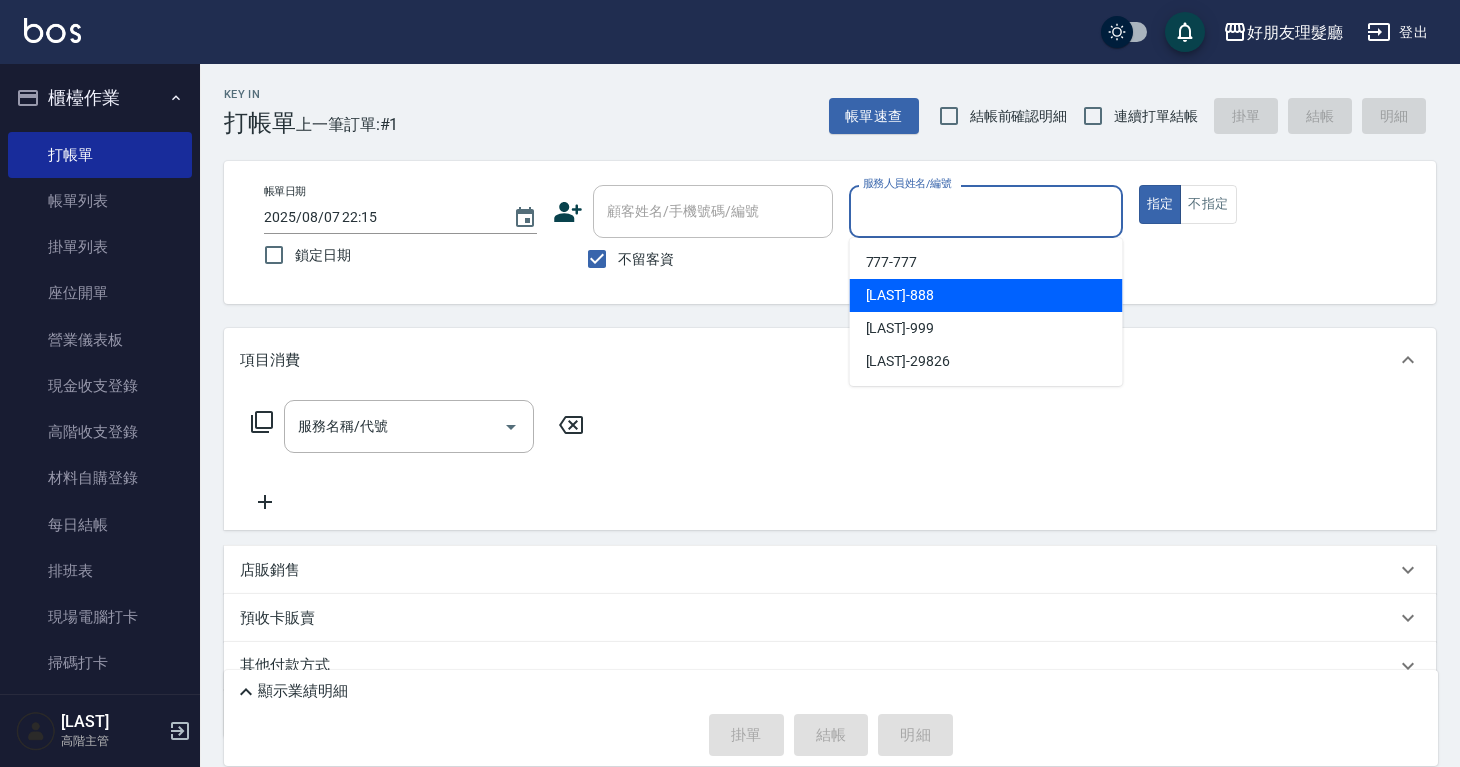 click on "[LAST] -888" at bounding box center [986, 295] 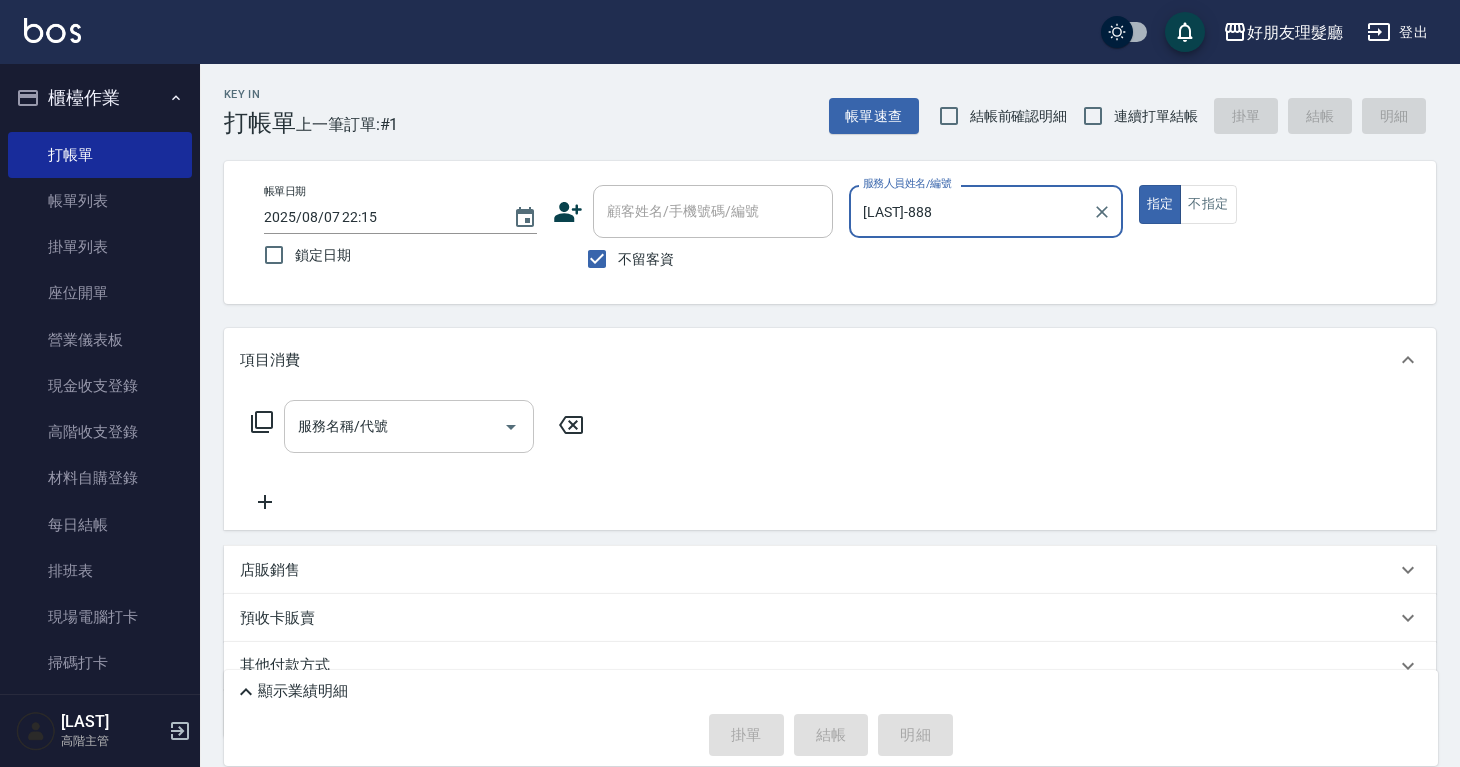 click on "服務名稱/代號" at bounding box center (409, 426) 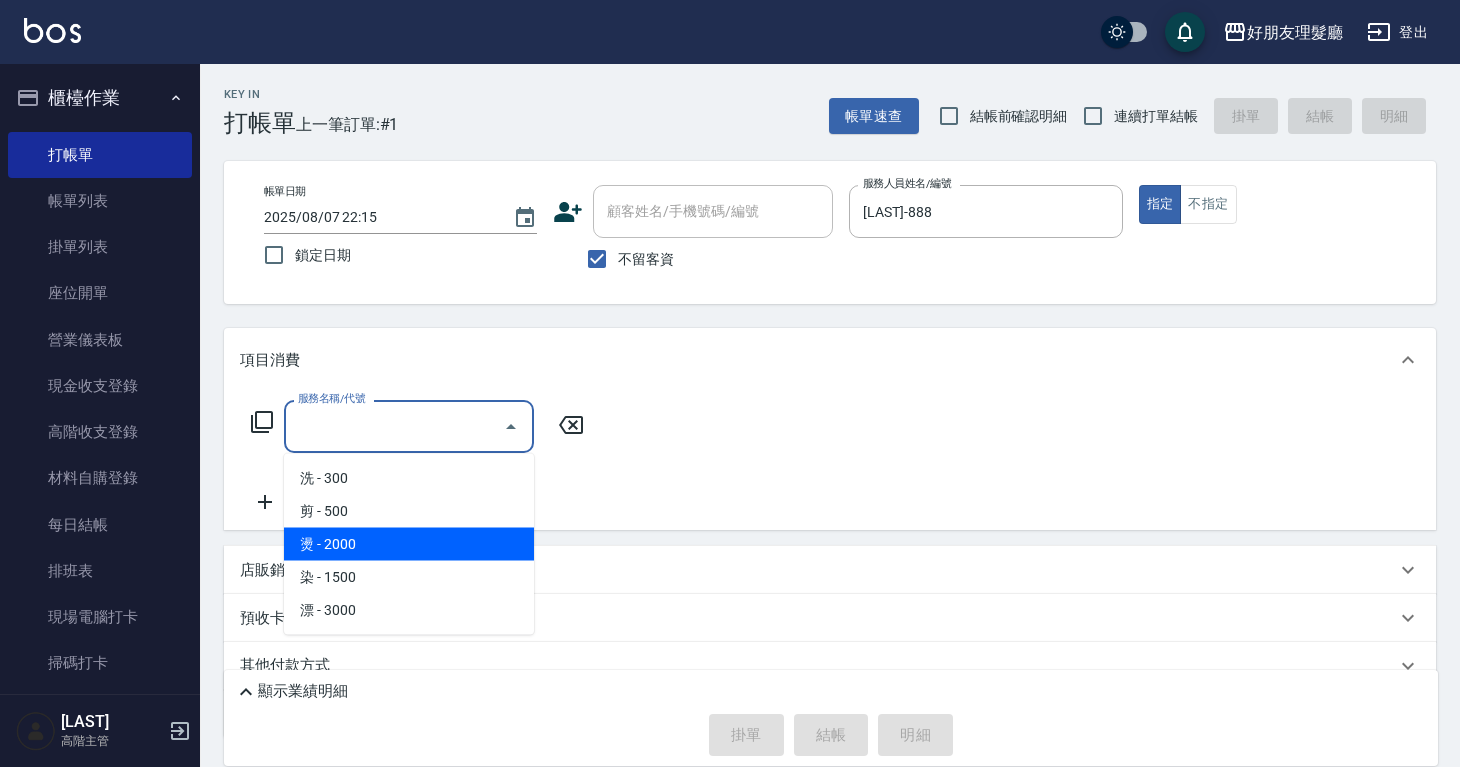 click on "燙 - 2000" at bounding box center [409, 544] 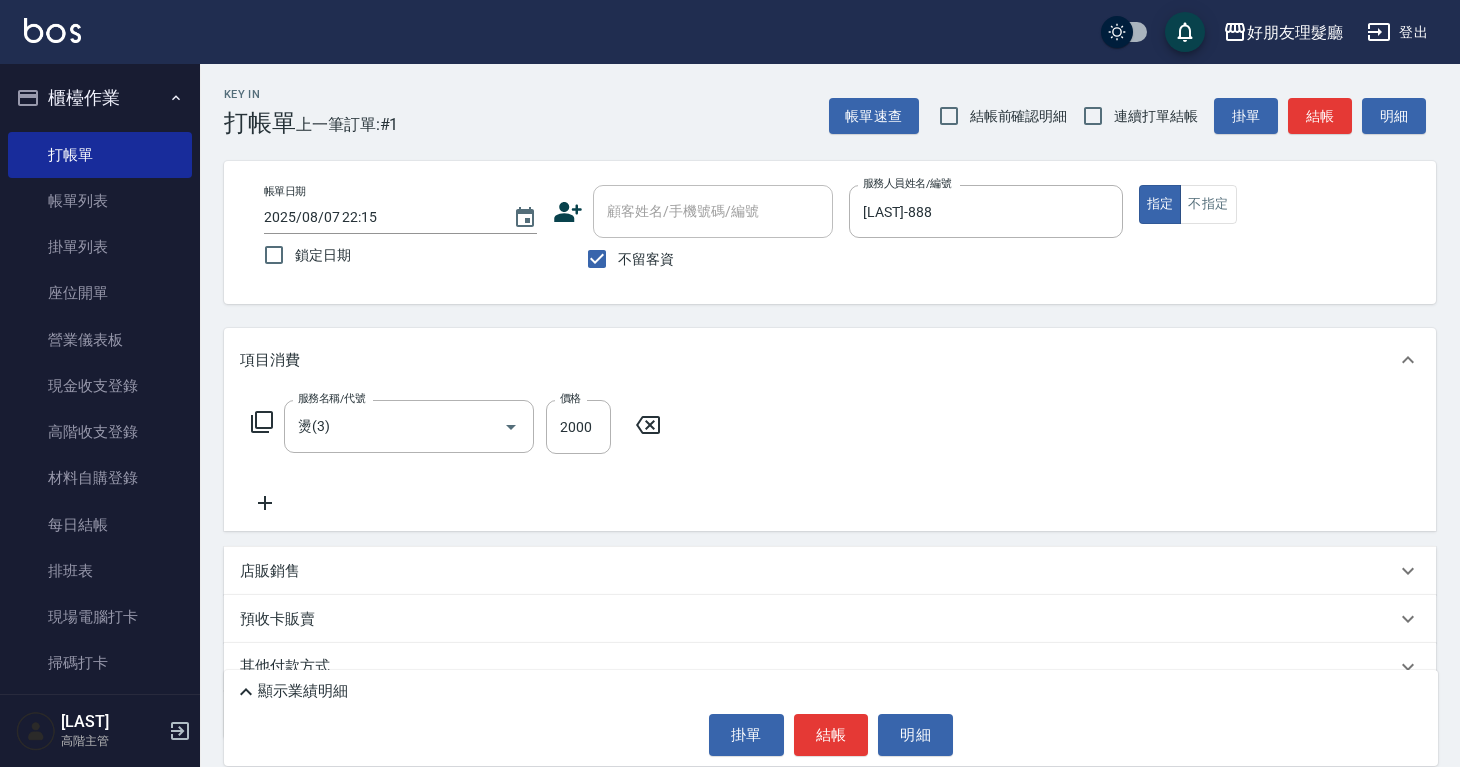 click 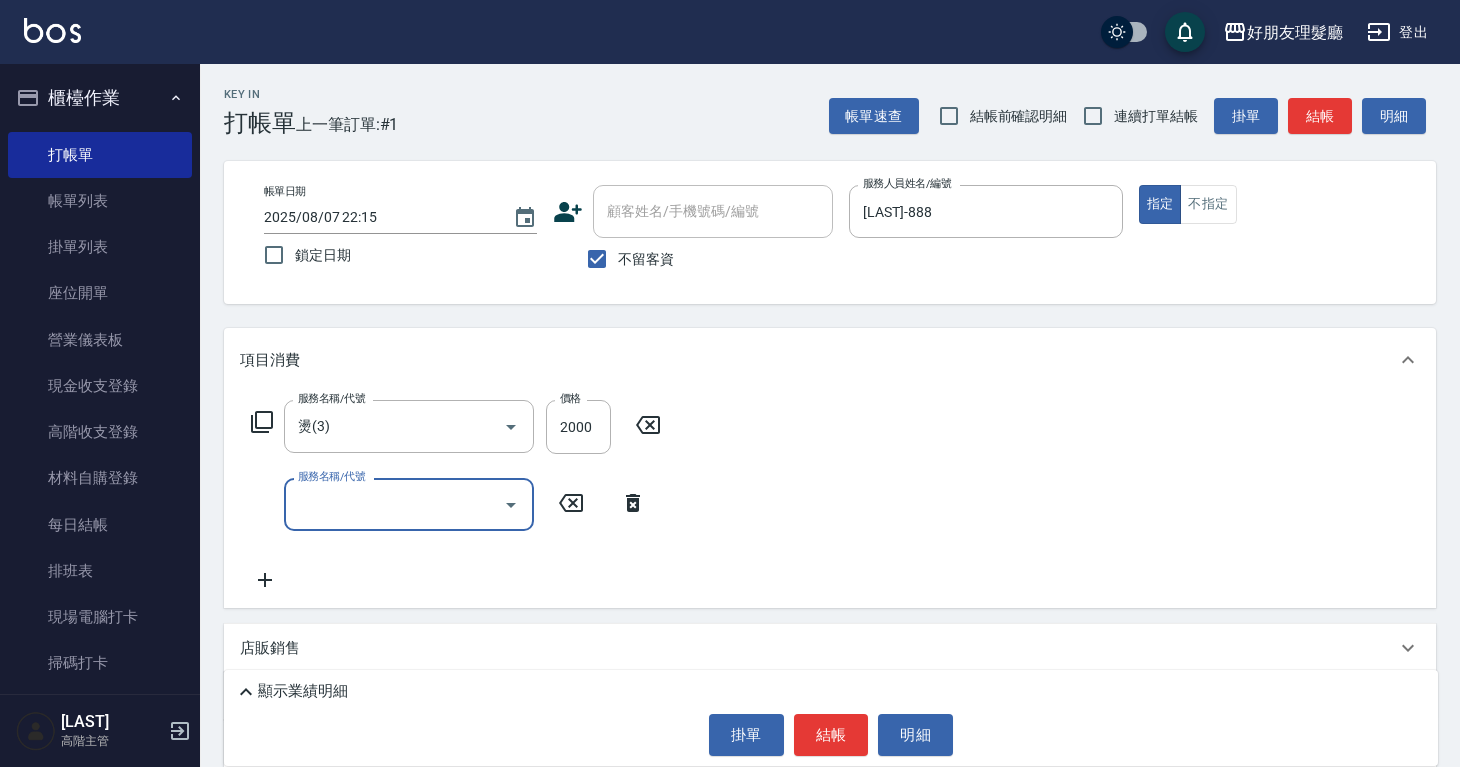 click on "服務名稱/代號" at bounding box center [394, 504] 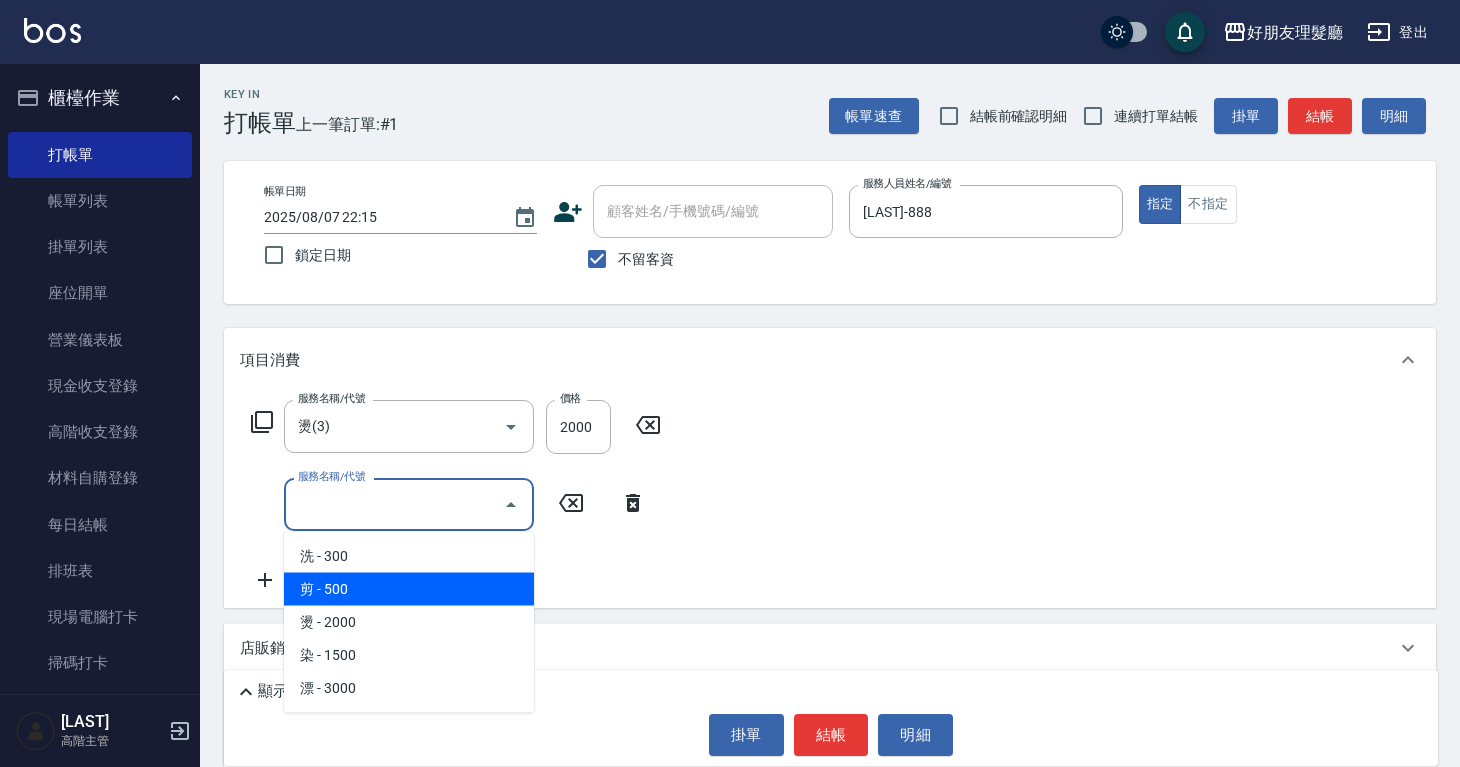 click on "剪 - 500" at bounding box center [409, 589] 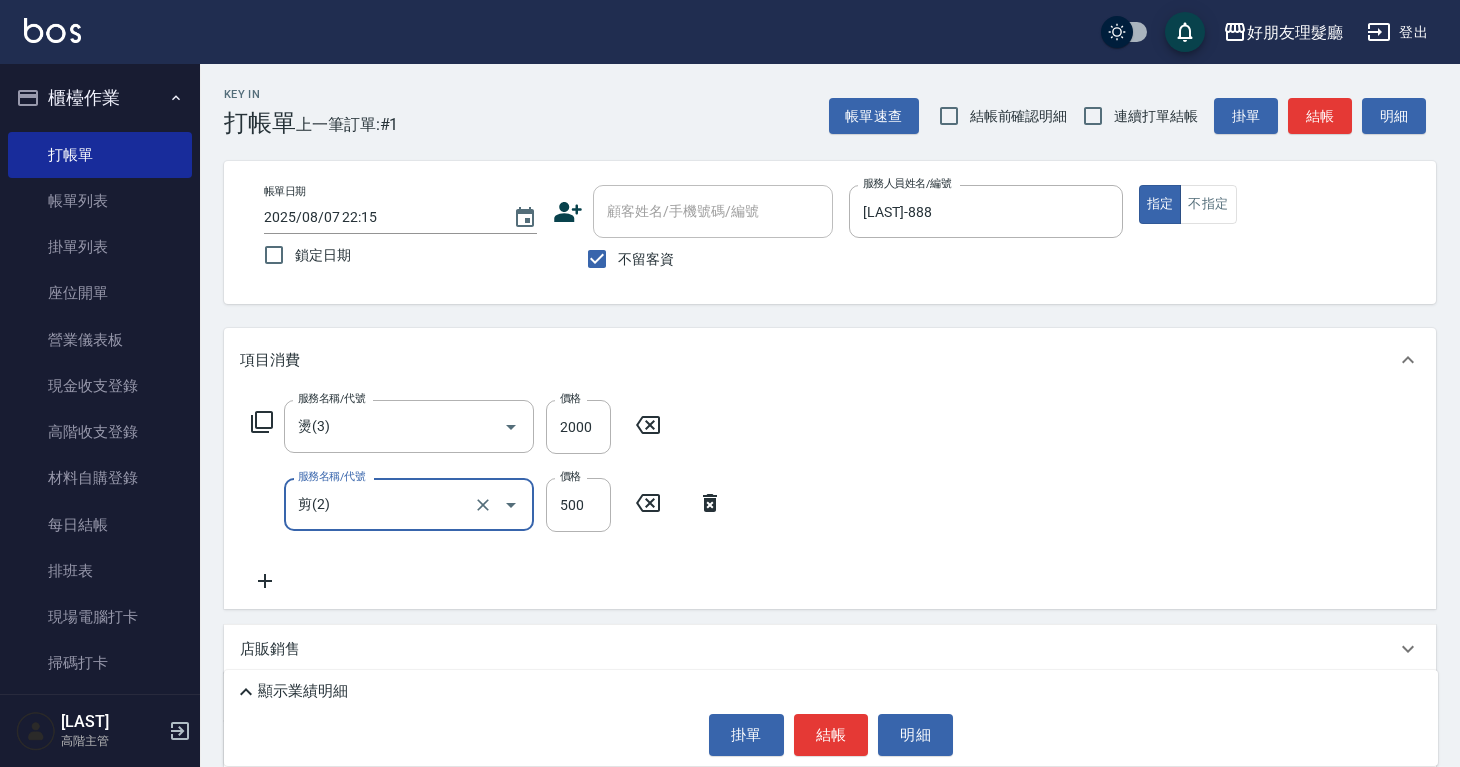 click 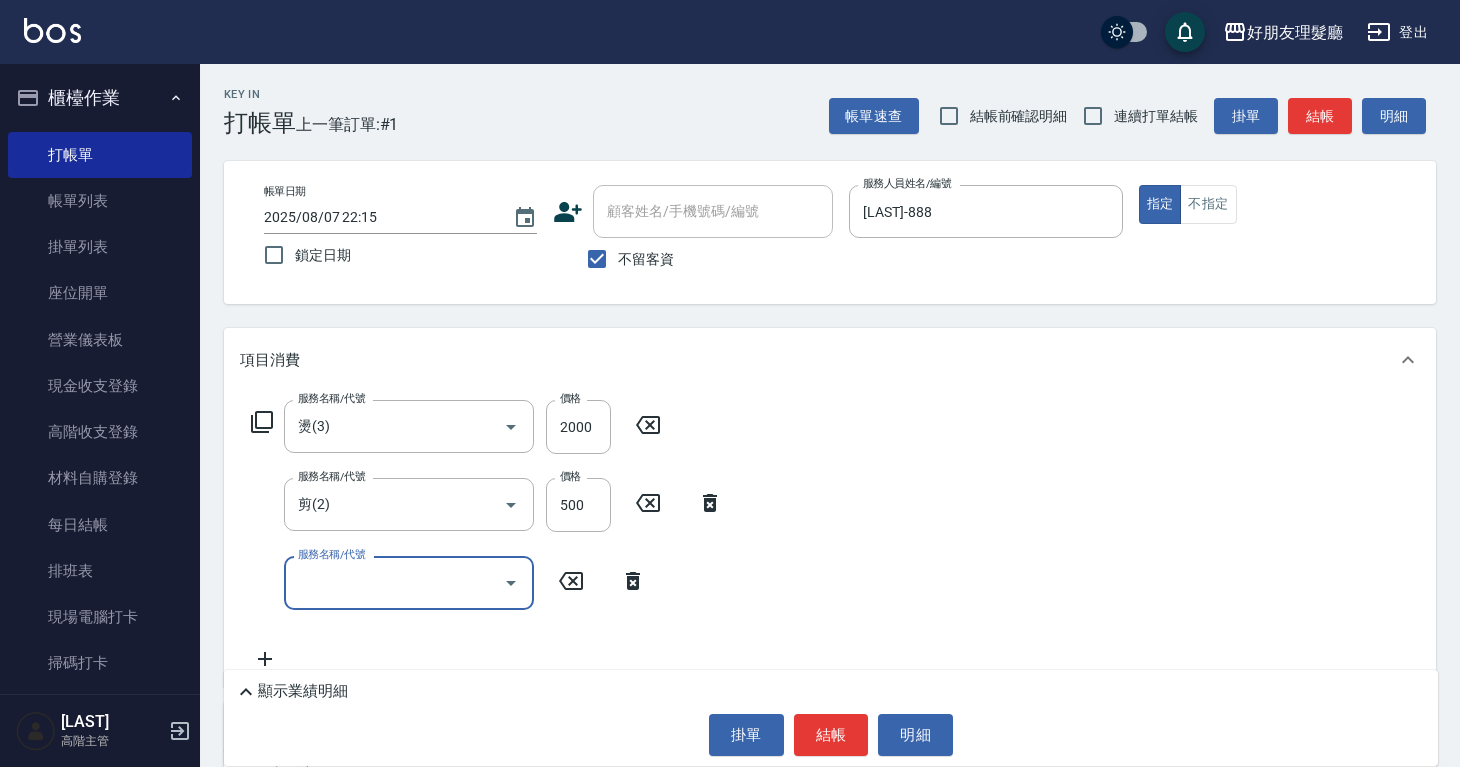 click on "服務名稱/代號" at bounding box center (394, 582) 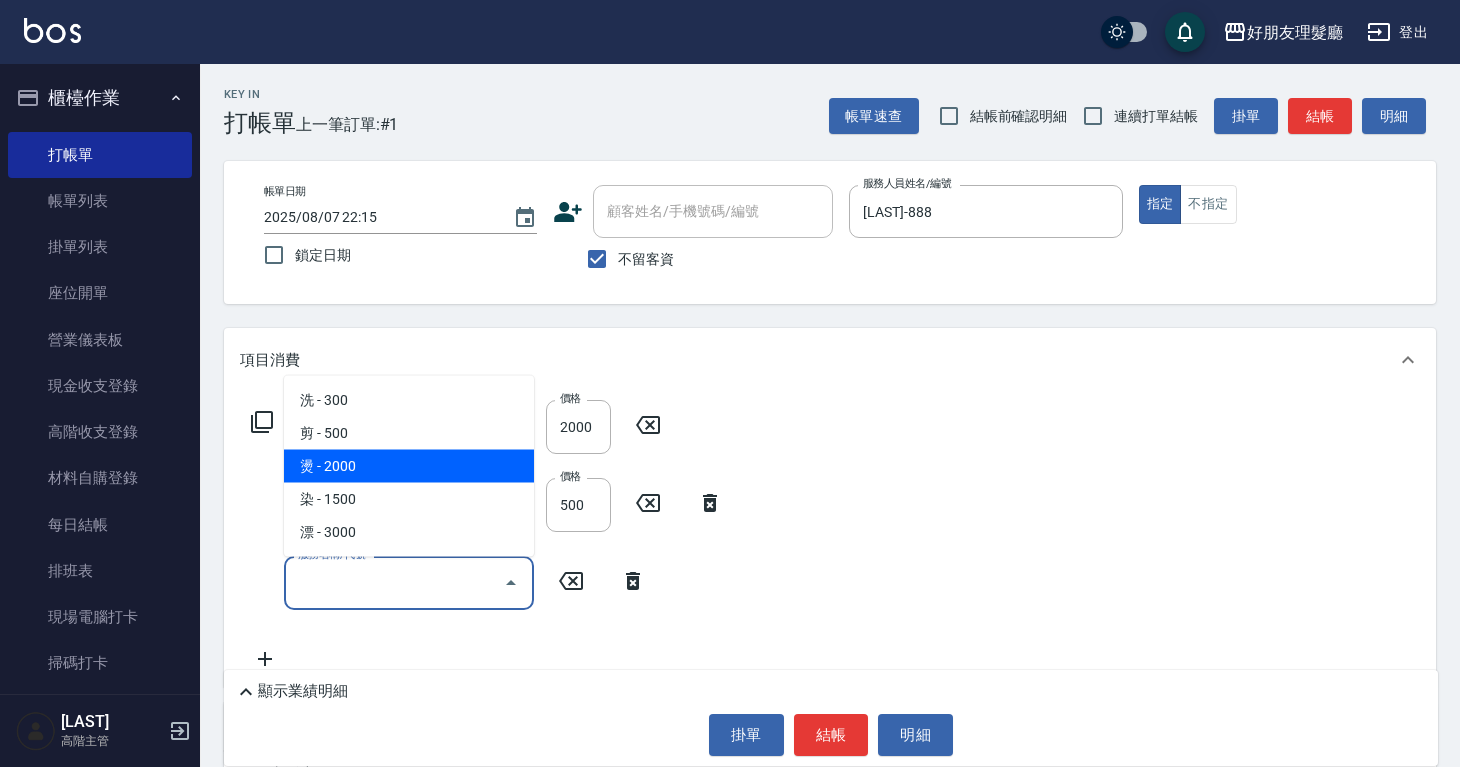 click on "燙 - 2000" at bounding box center [409, 466] 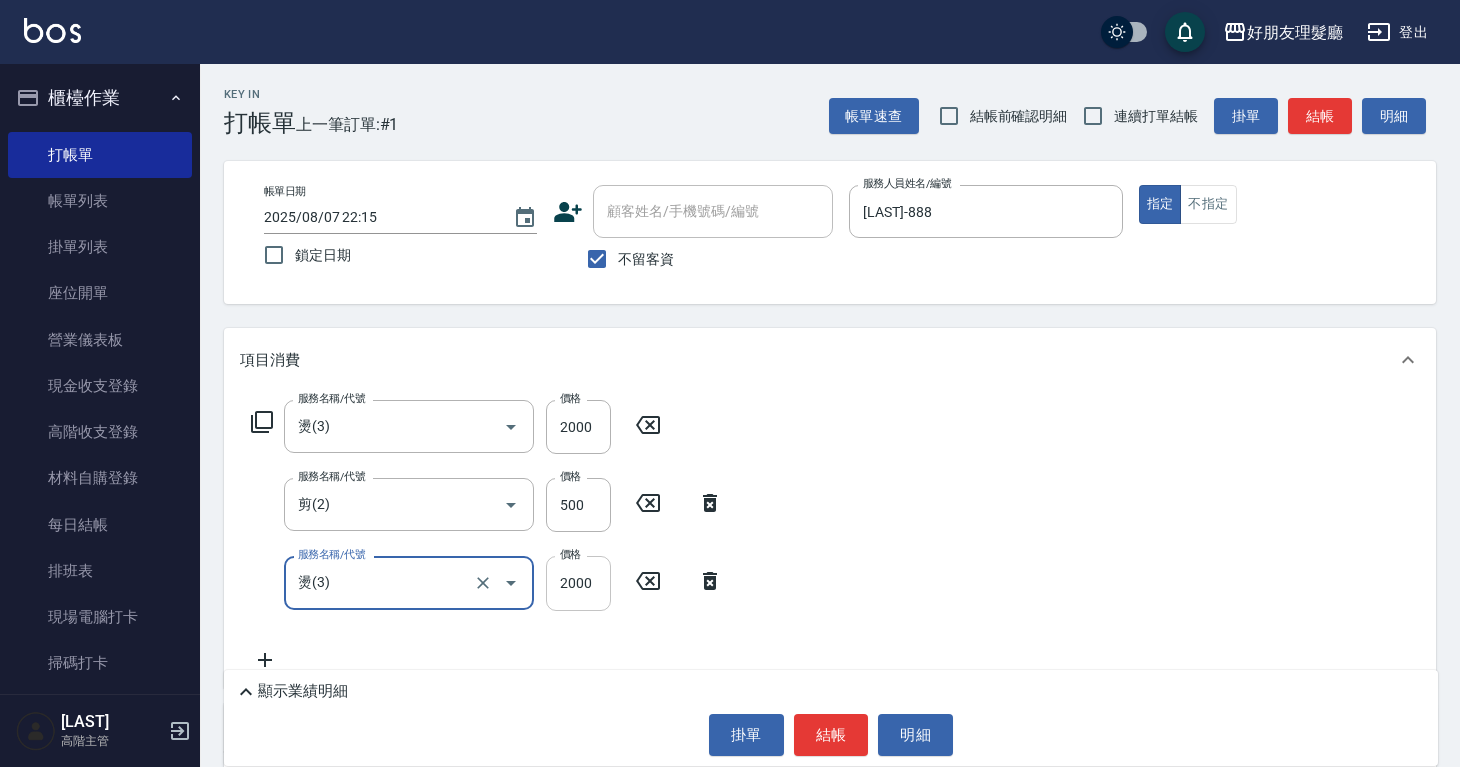 click on "2000" at bounding box center (578, 583) 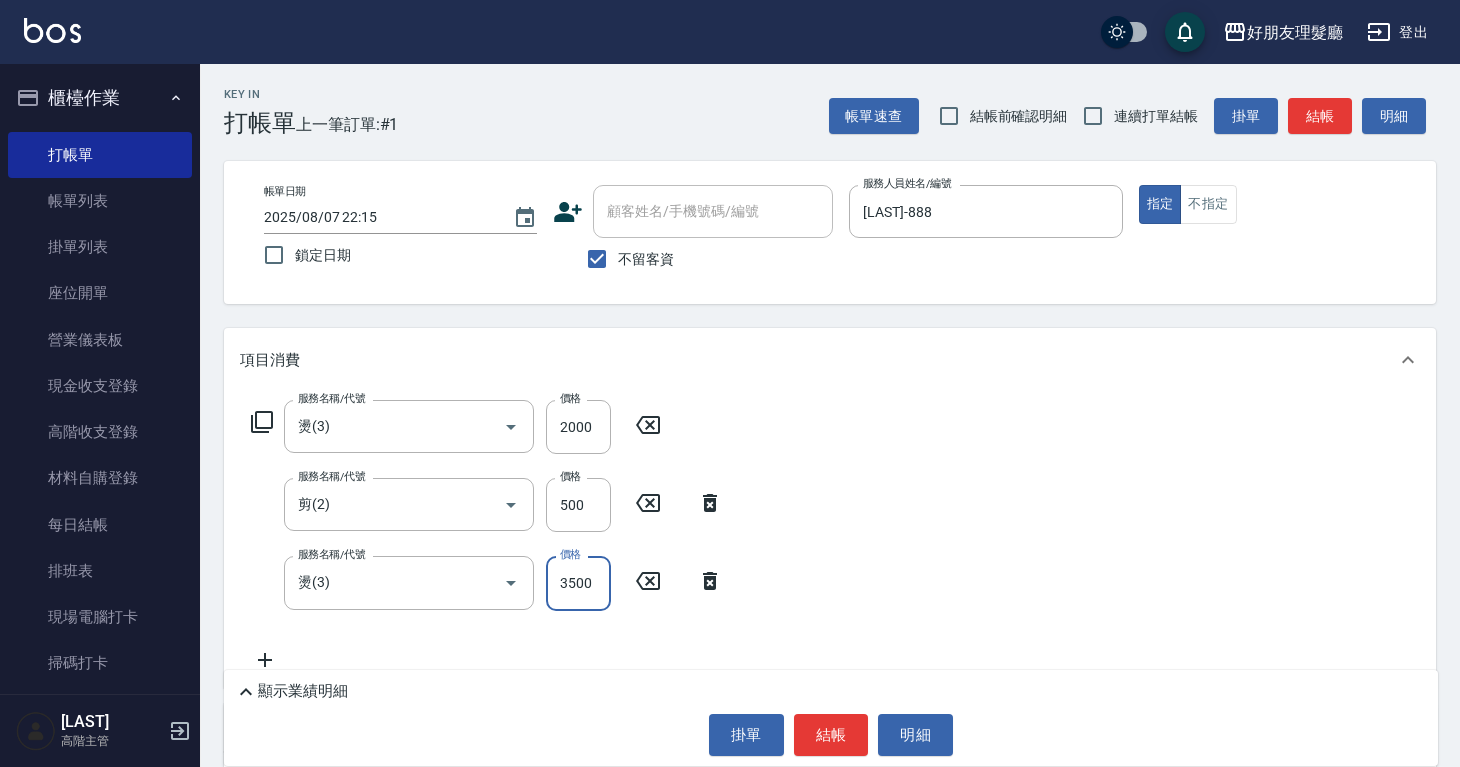 type on "3500" 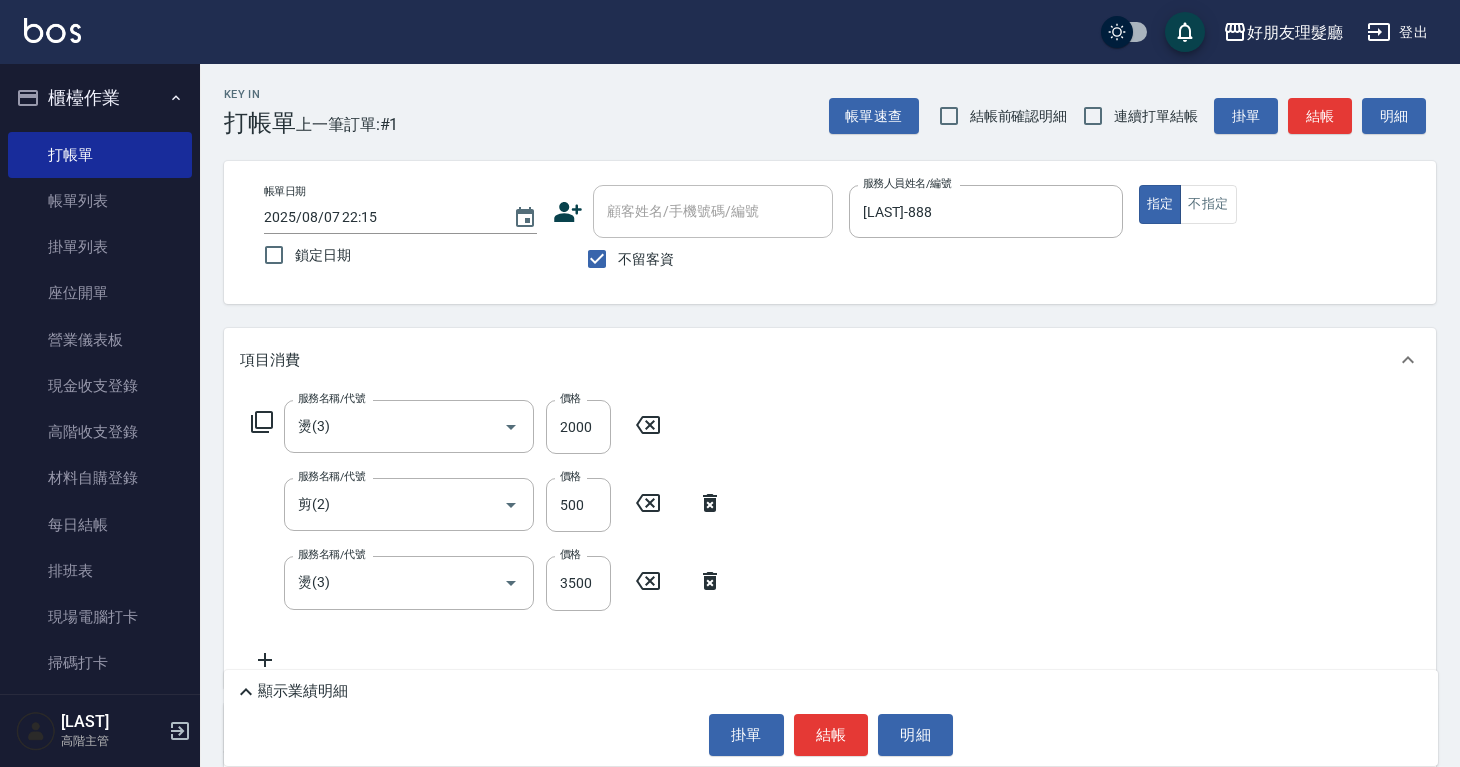 click 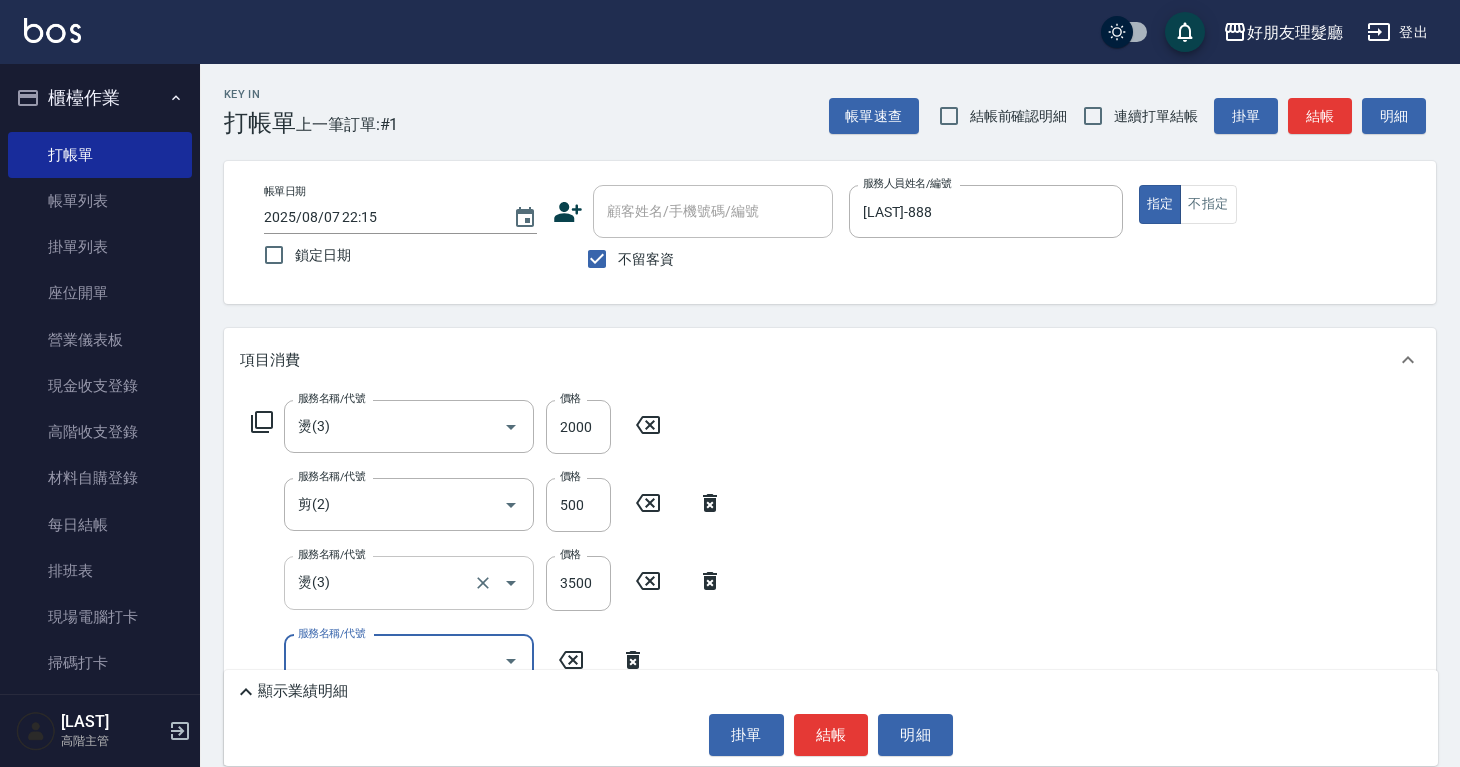 scroll, scrollTop: 169, scrollLeft: 0, axis: vertical 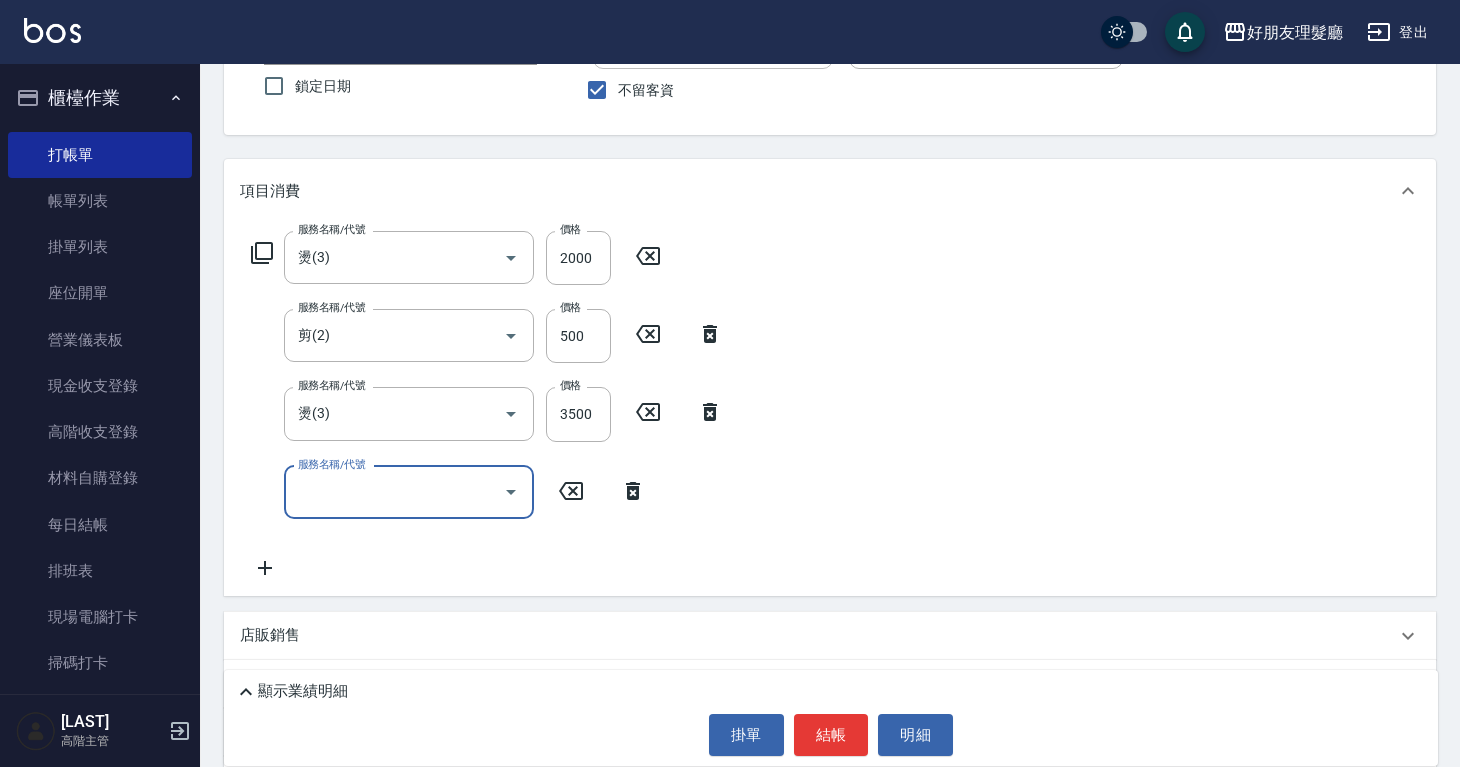 click on "服務名稱/代號" at bounding box center [409, 492] 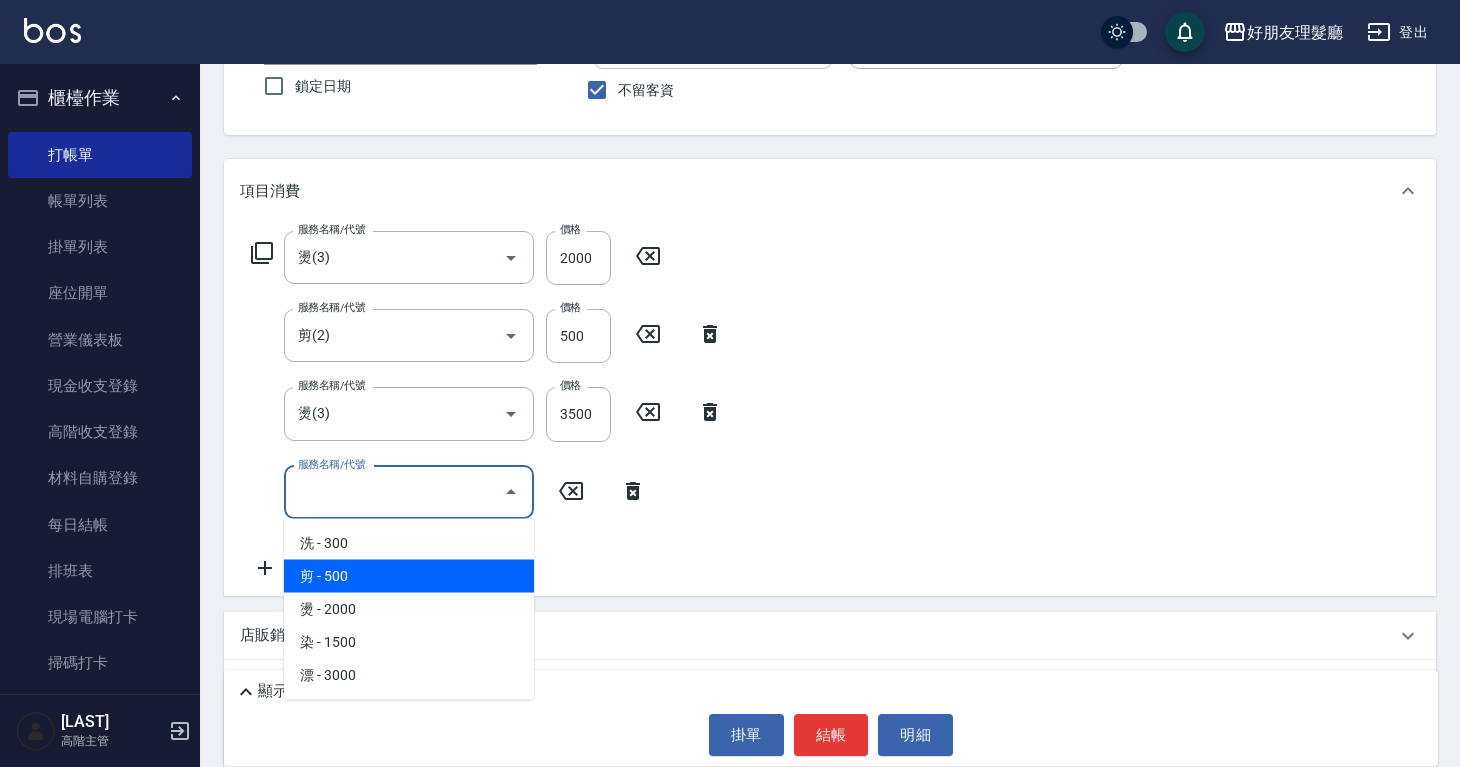 click on "剪 - 500" at bounding box center (409, 576) 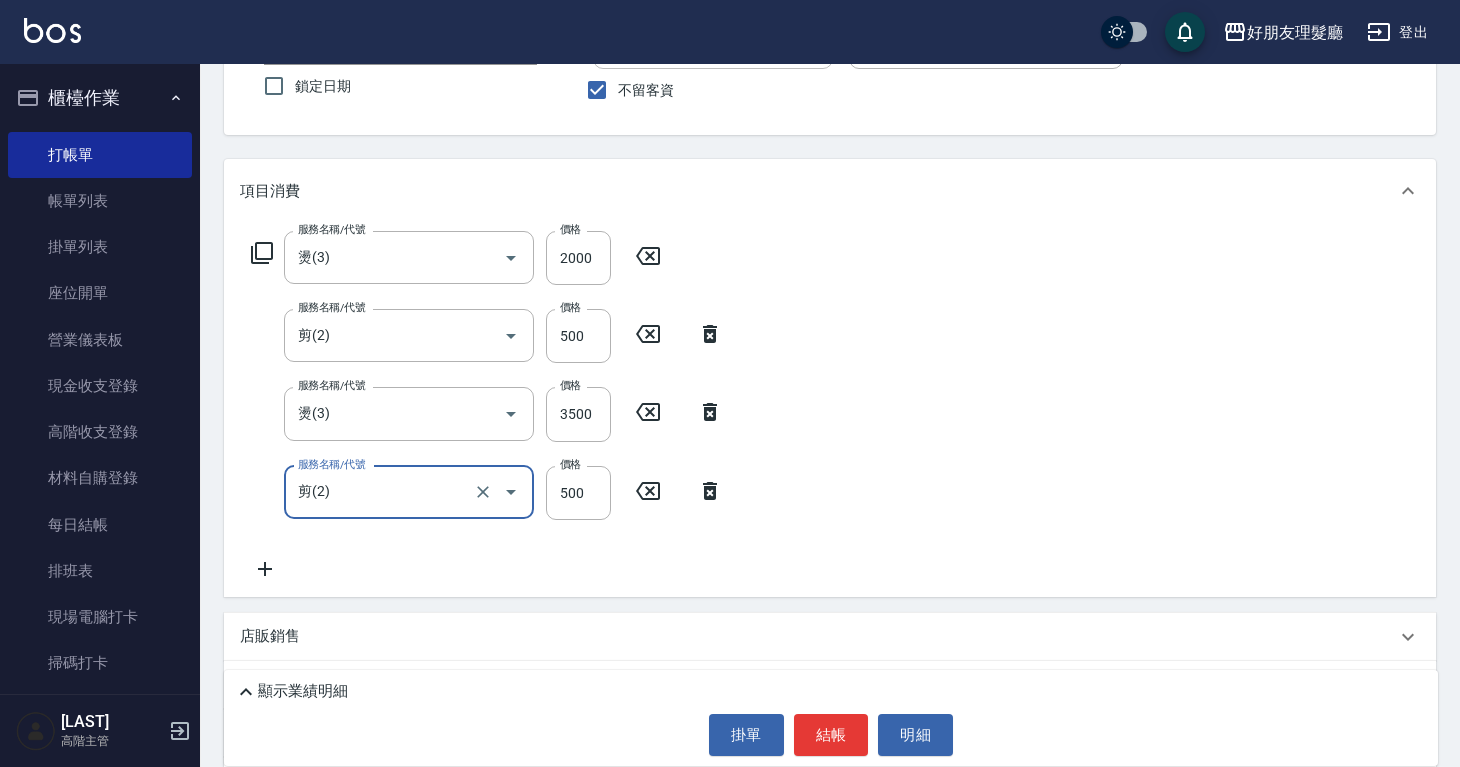 click 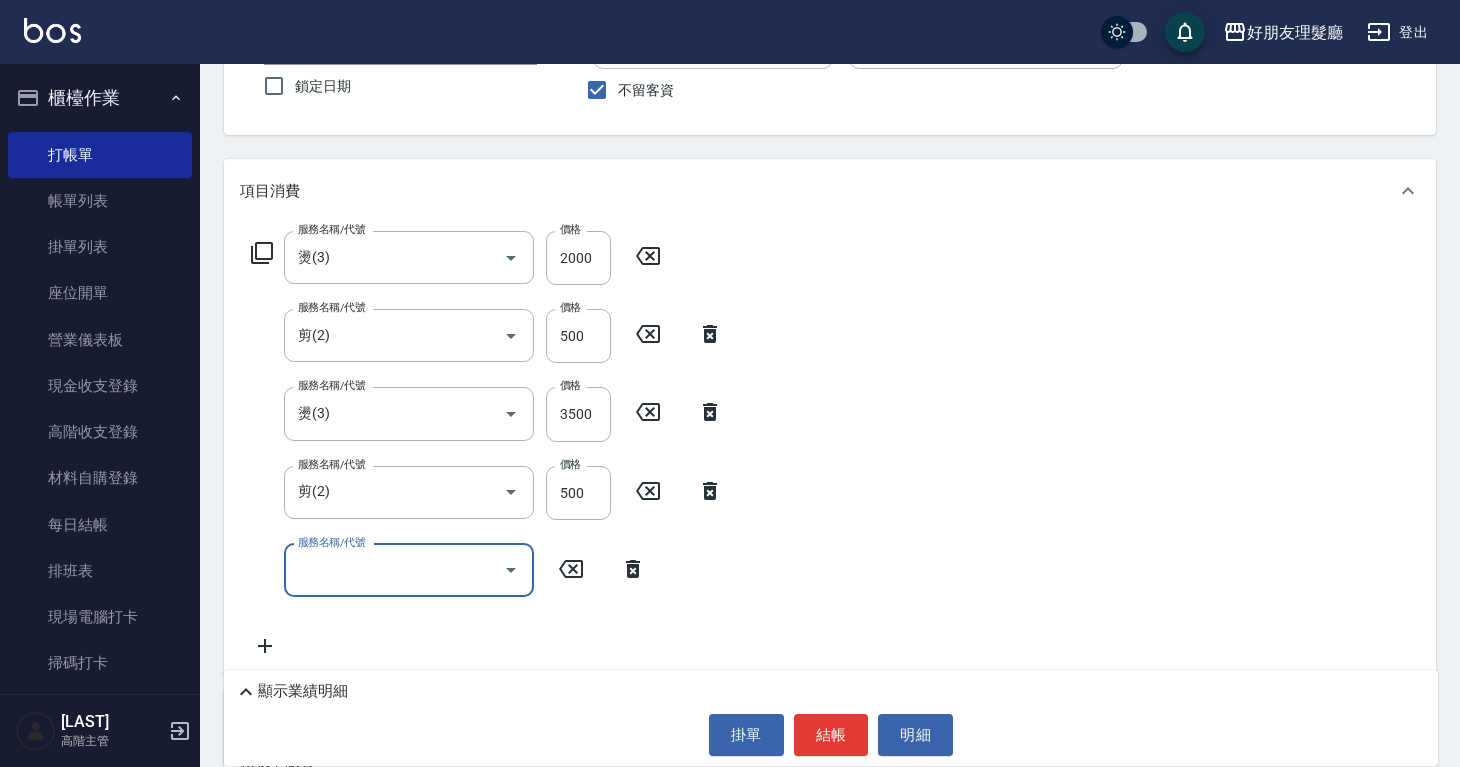 click on "服務名稱/代號" at bounding box center [394, 570] 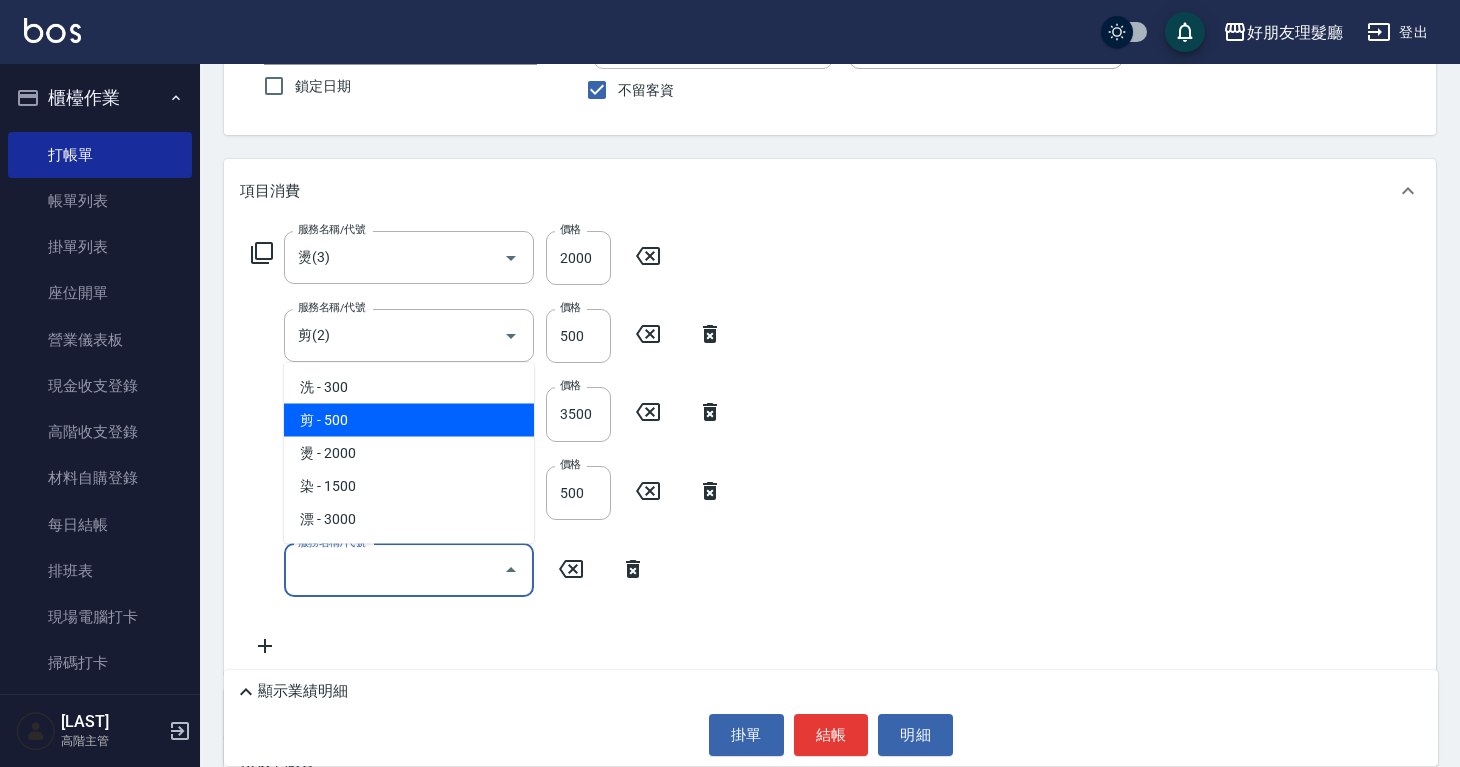 click on "剪 - 500" at bounding box center (409, 420) 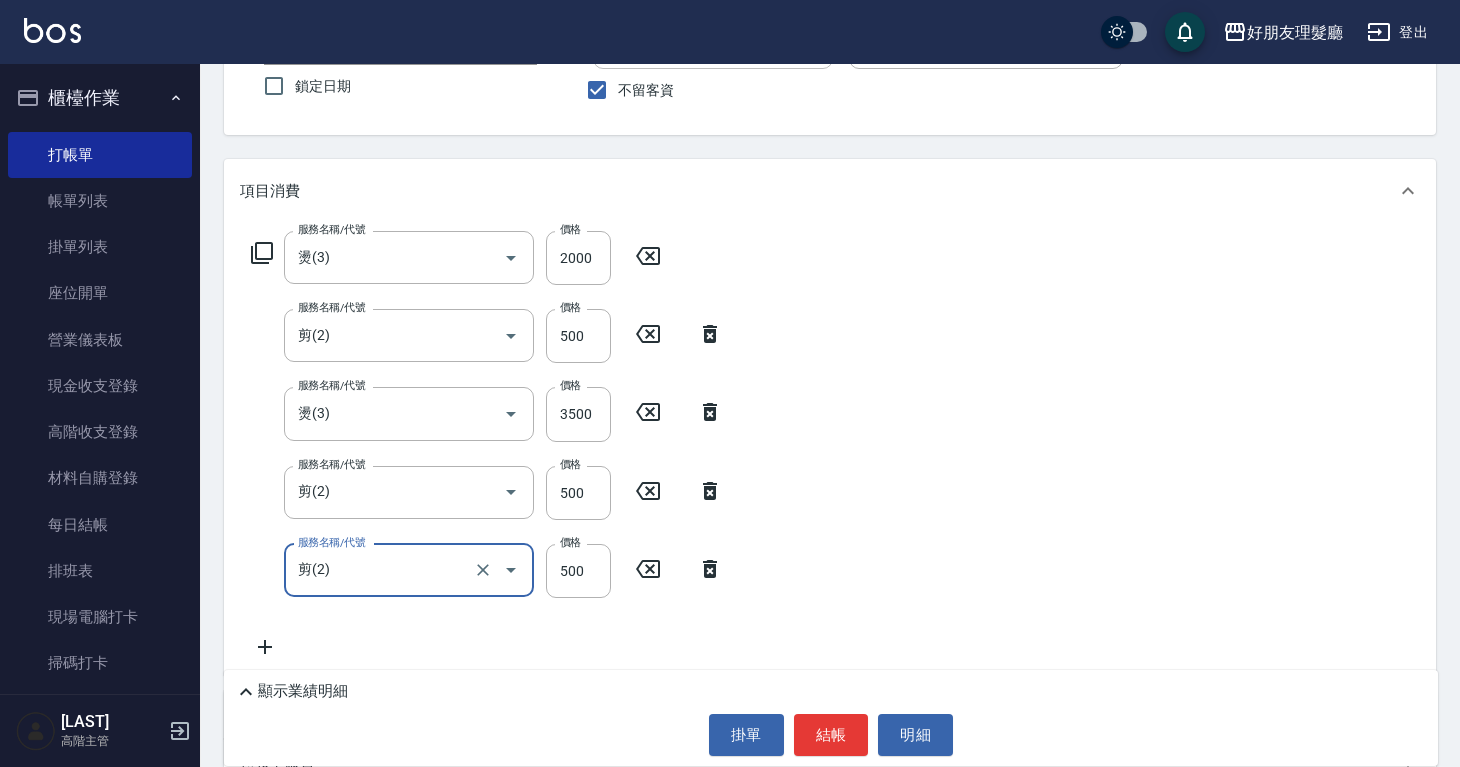 click 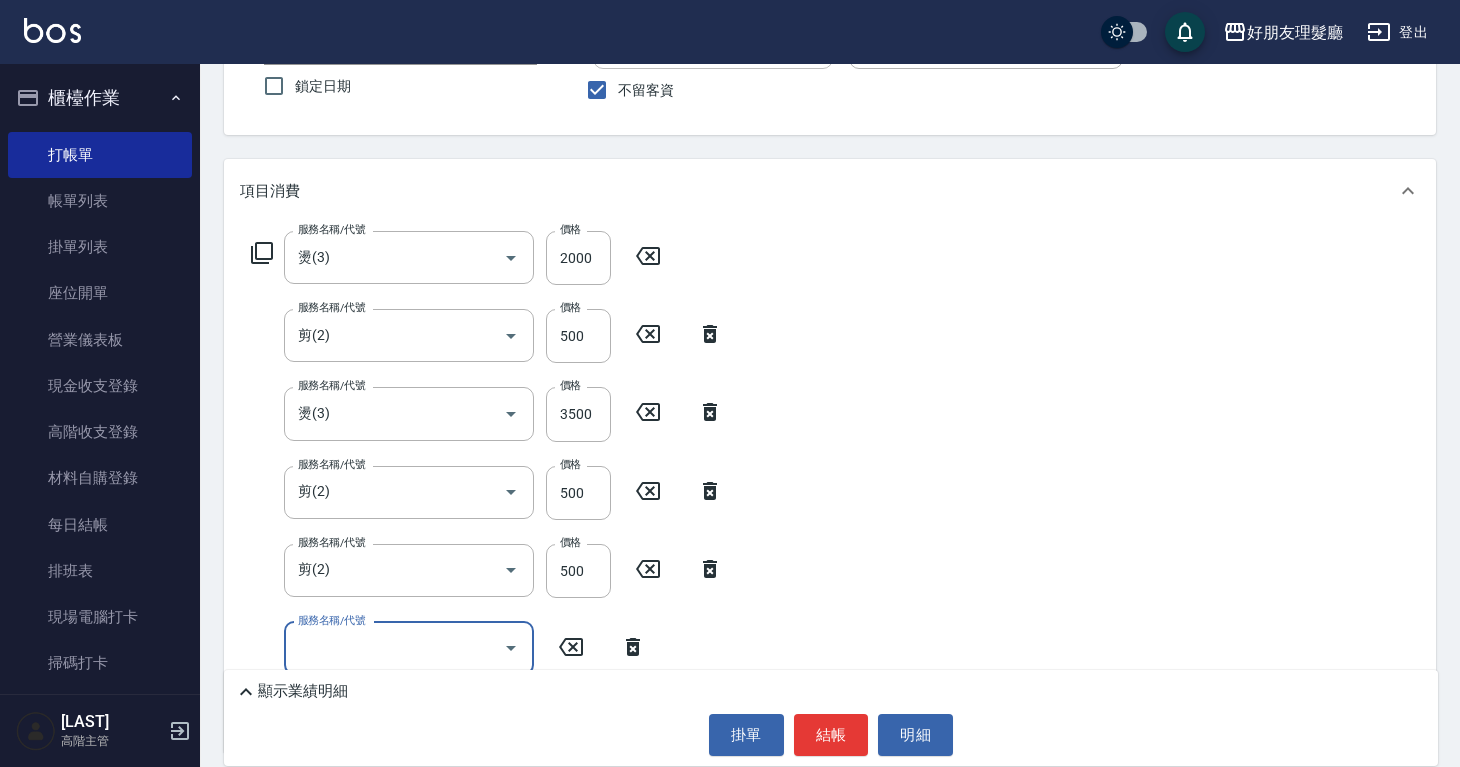 click on "服務名稱/代號" at bounding box center (394, 648) 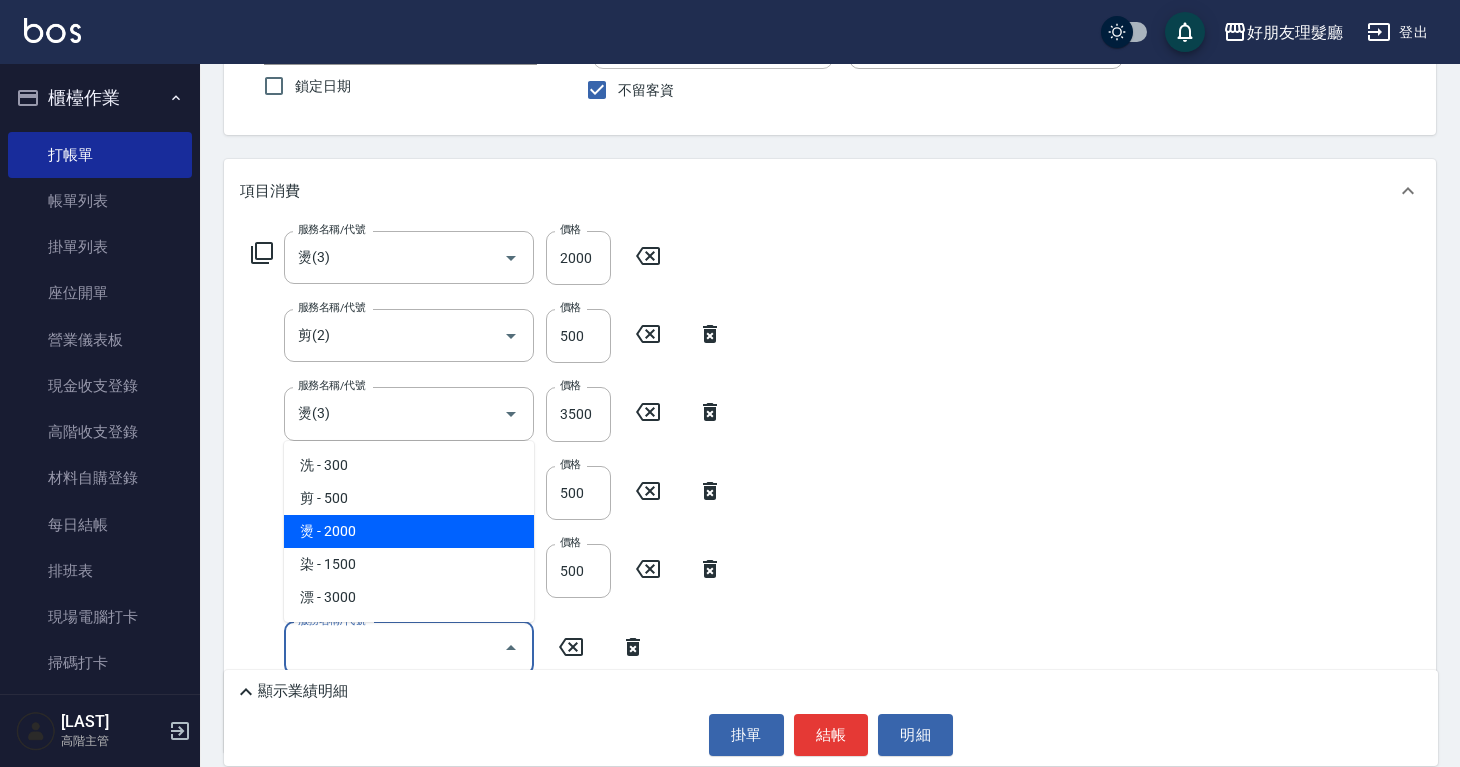 drag, startPoint x: 370, startPoint y: 521, endPoint x: 515, endPoint y: 605, distance: 167.57387 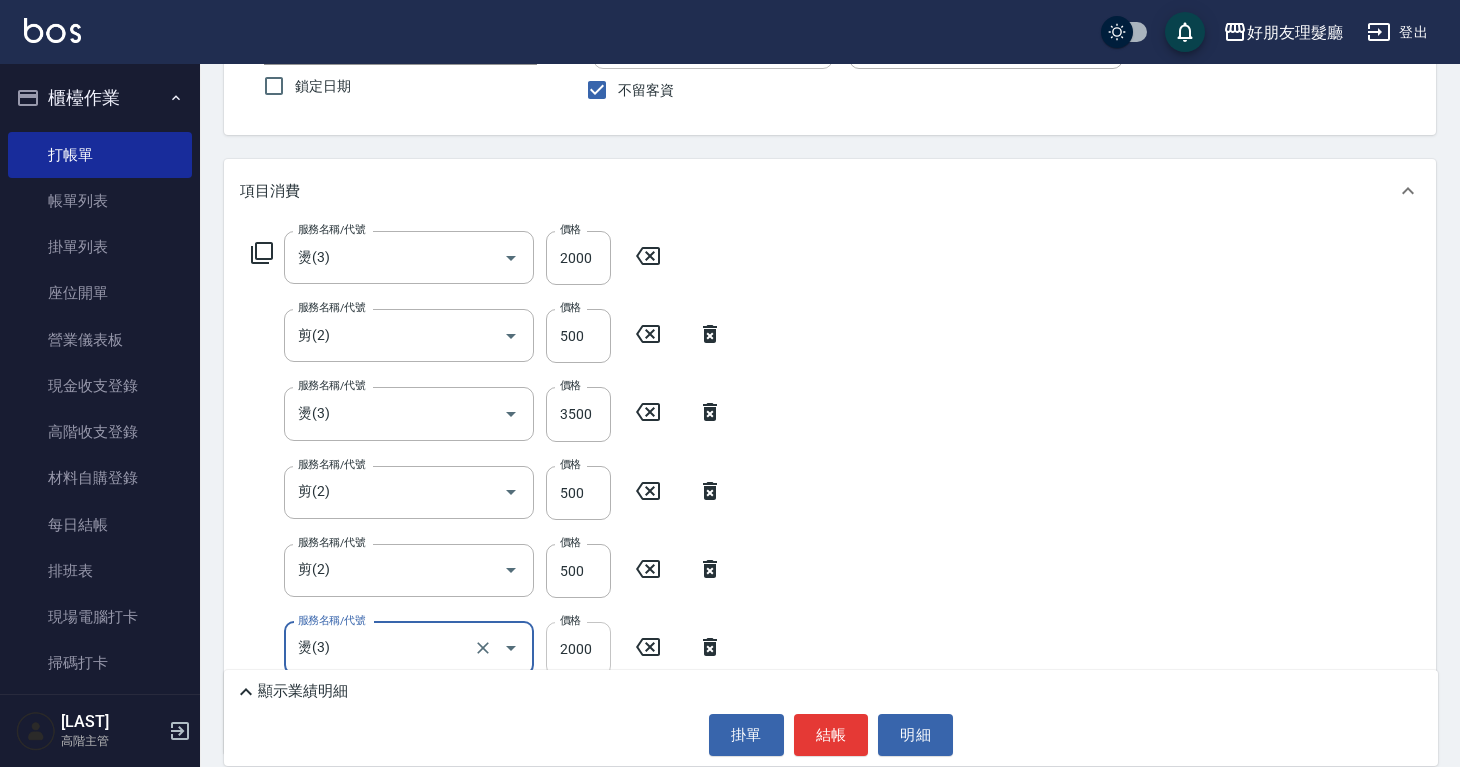 click on "2000" at bounding box center (578, 649) 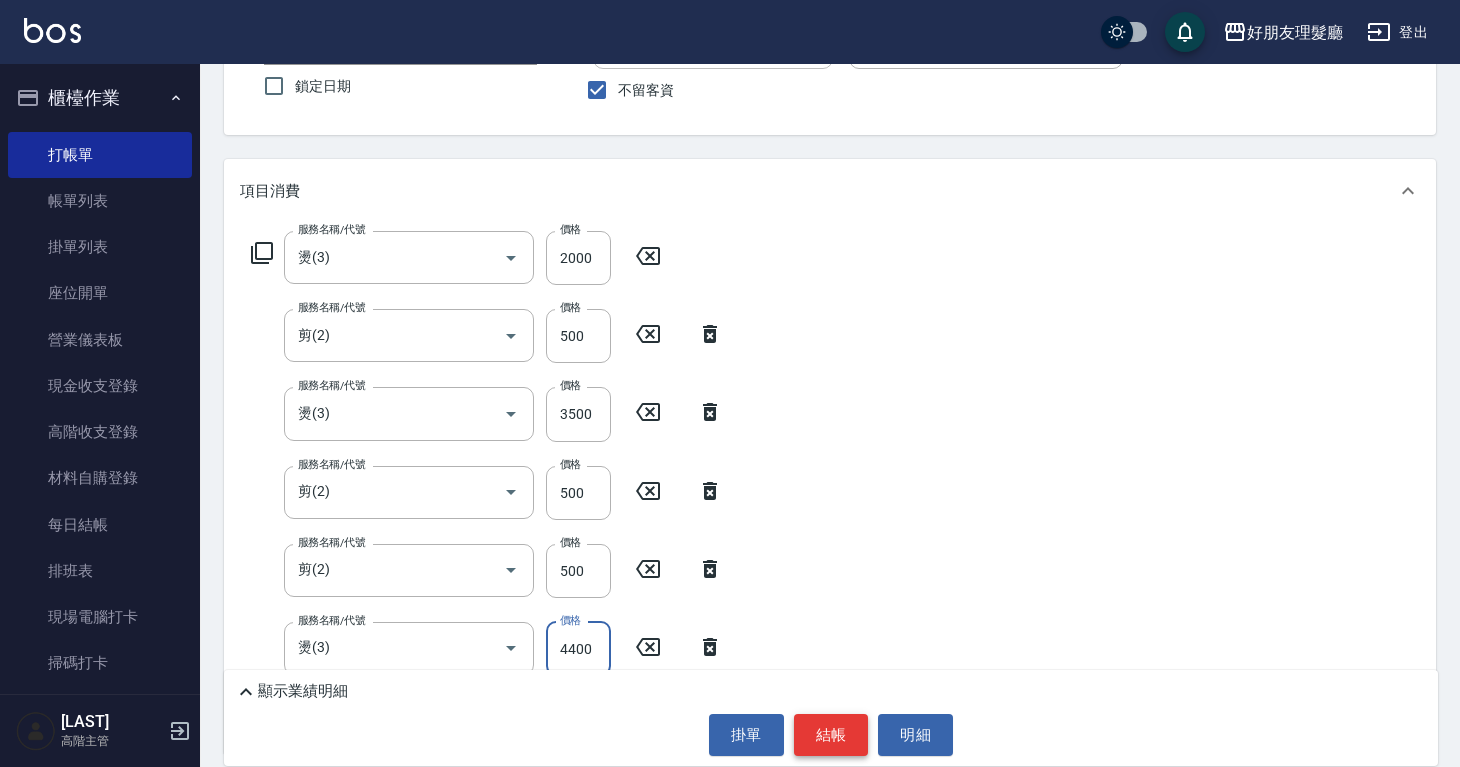 type on "4400" 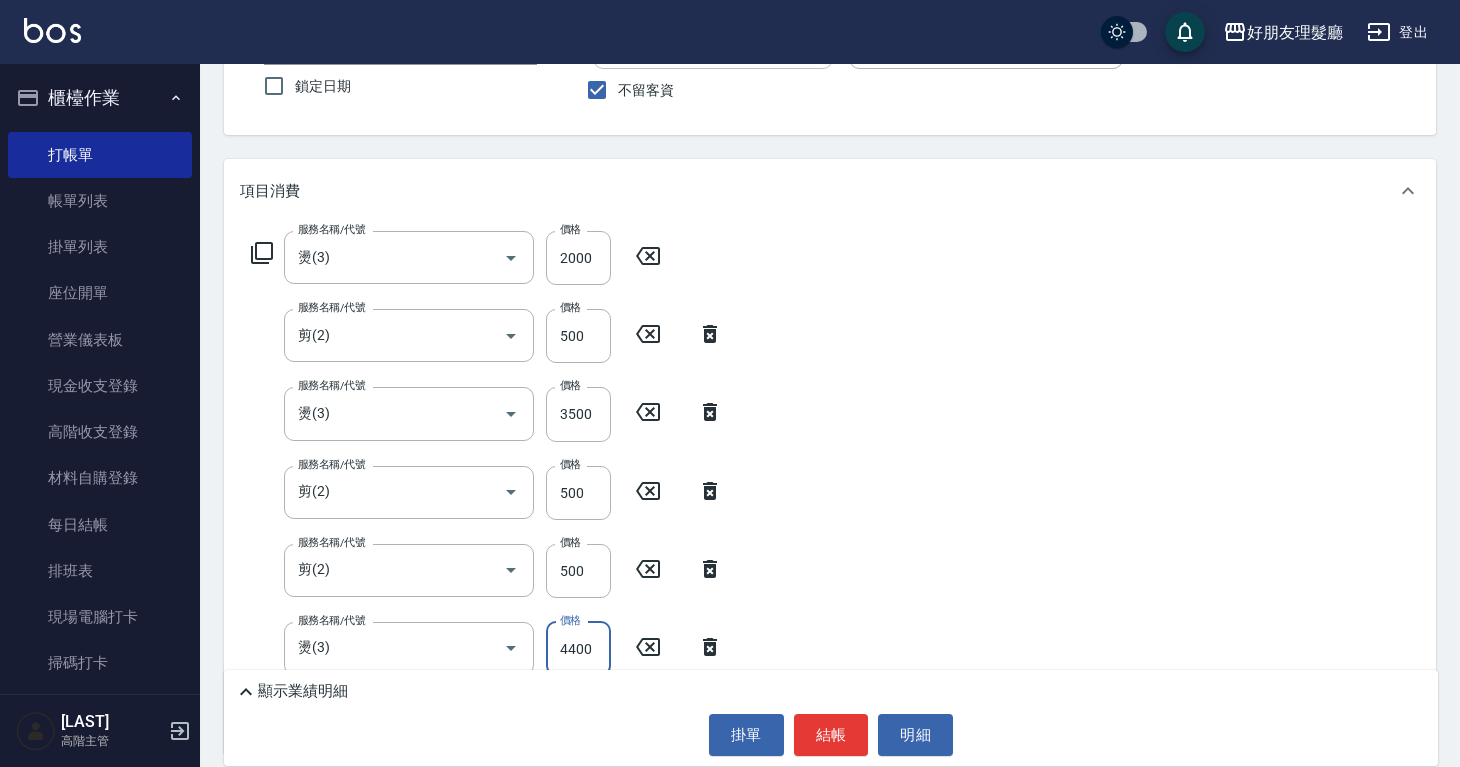 click on "結帳" at bounding box center [831, 735] 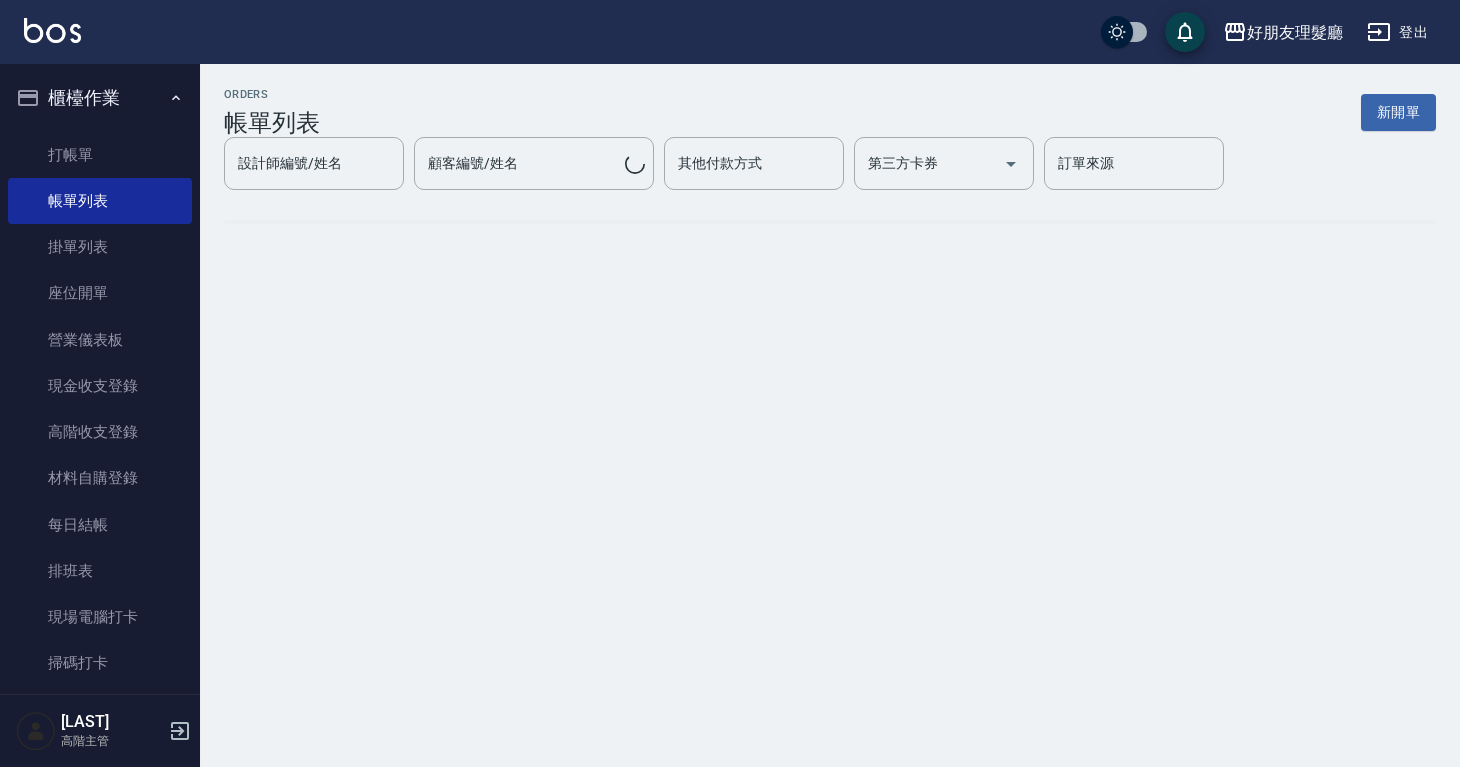 scroll, scrollTop: 0, scrollLeft: 0, axis: both 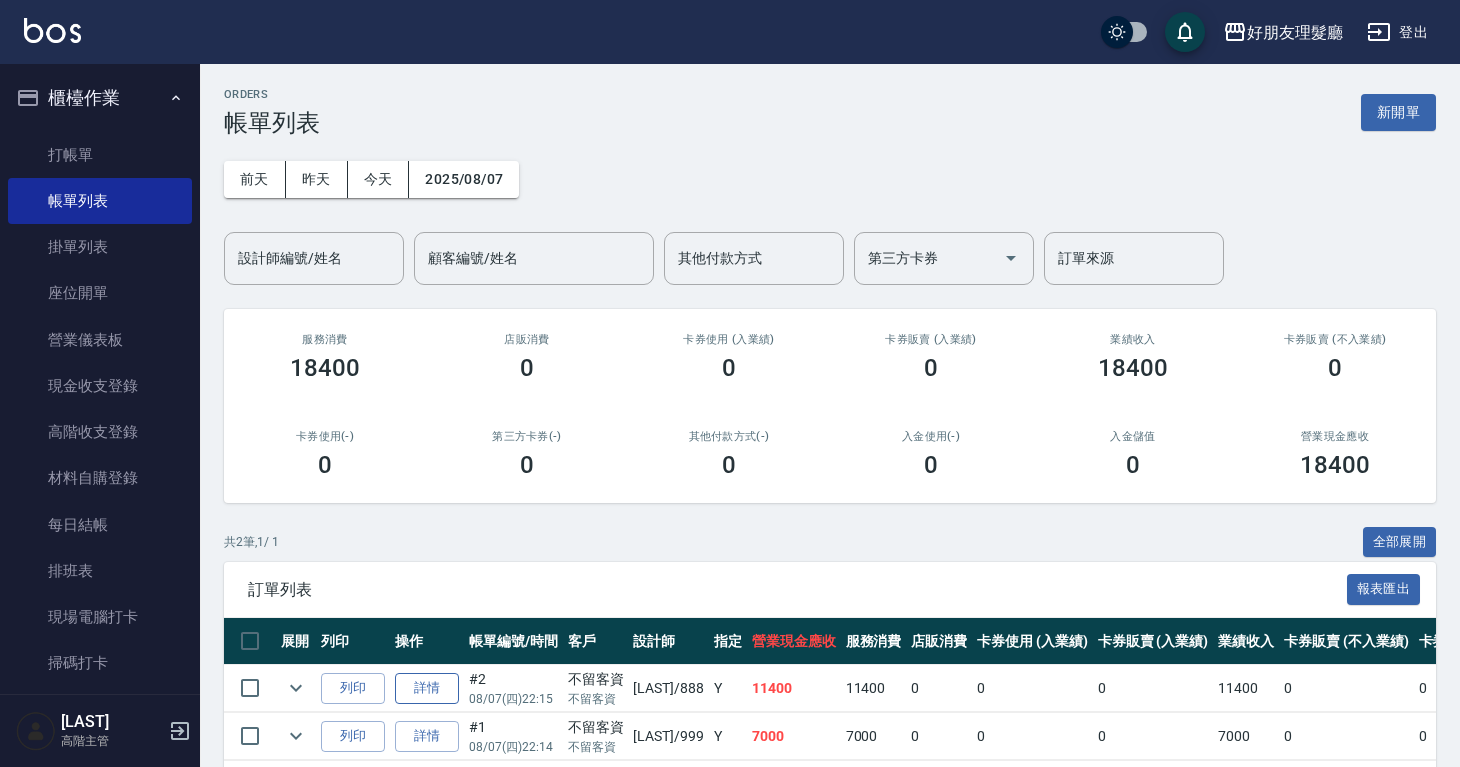 click on "詳情" at bounding box center [427, 688] 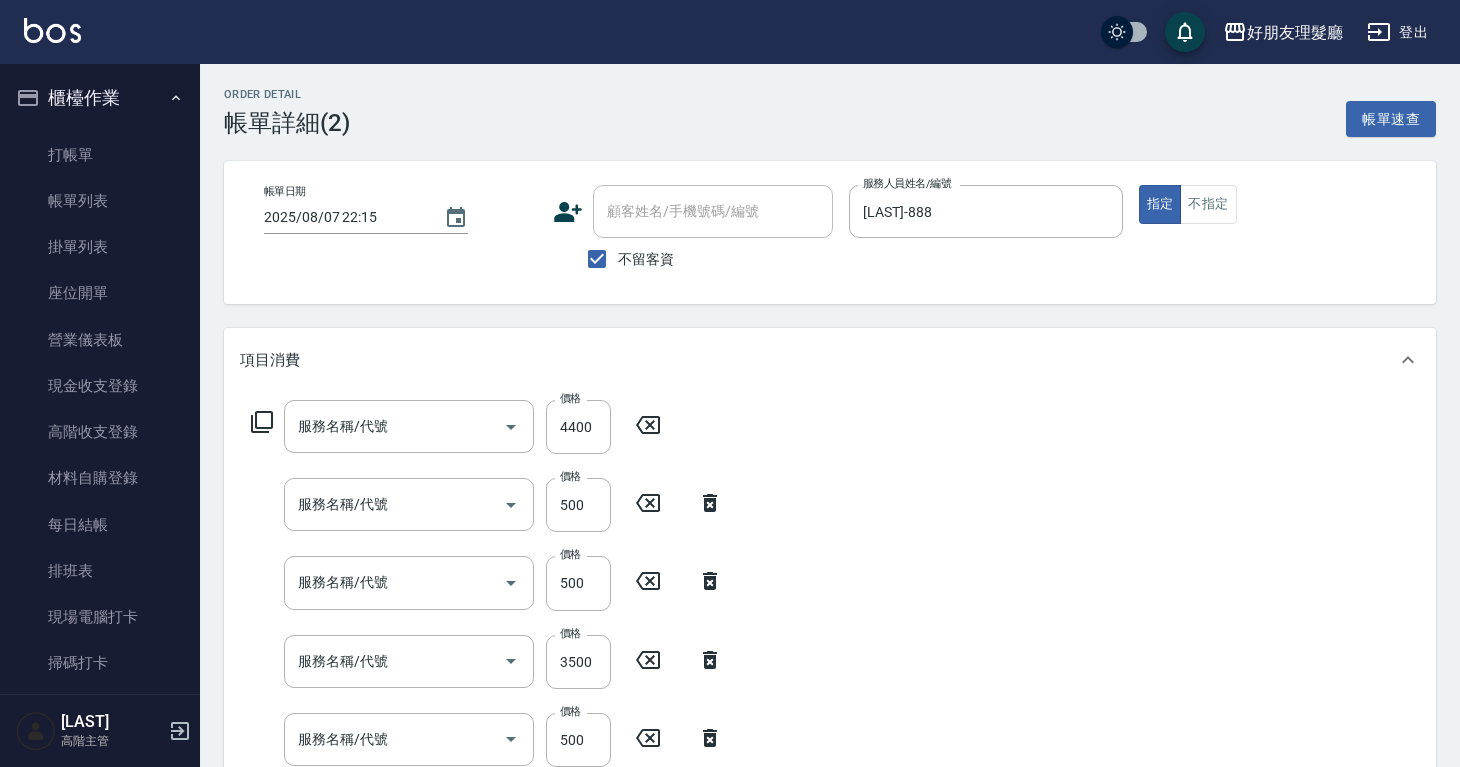 type on "2025/08/07 22:15" 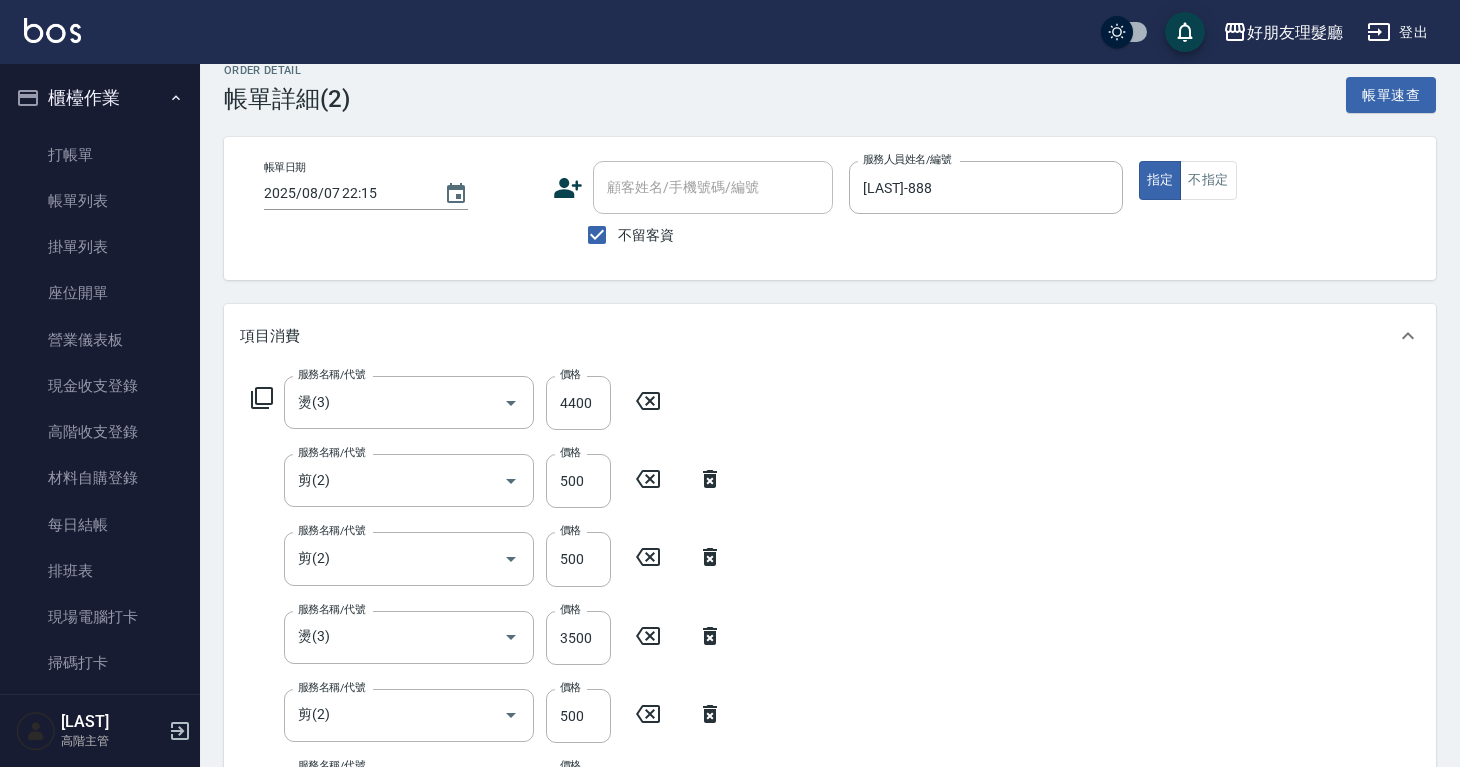 scroll, scrollTop: 467, scrollLeft: 0, axis: vertical 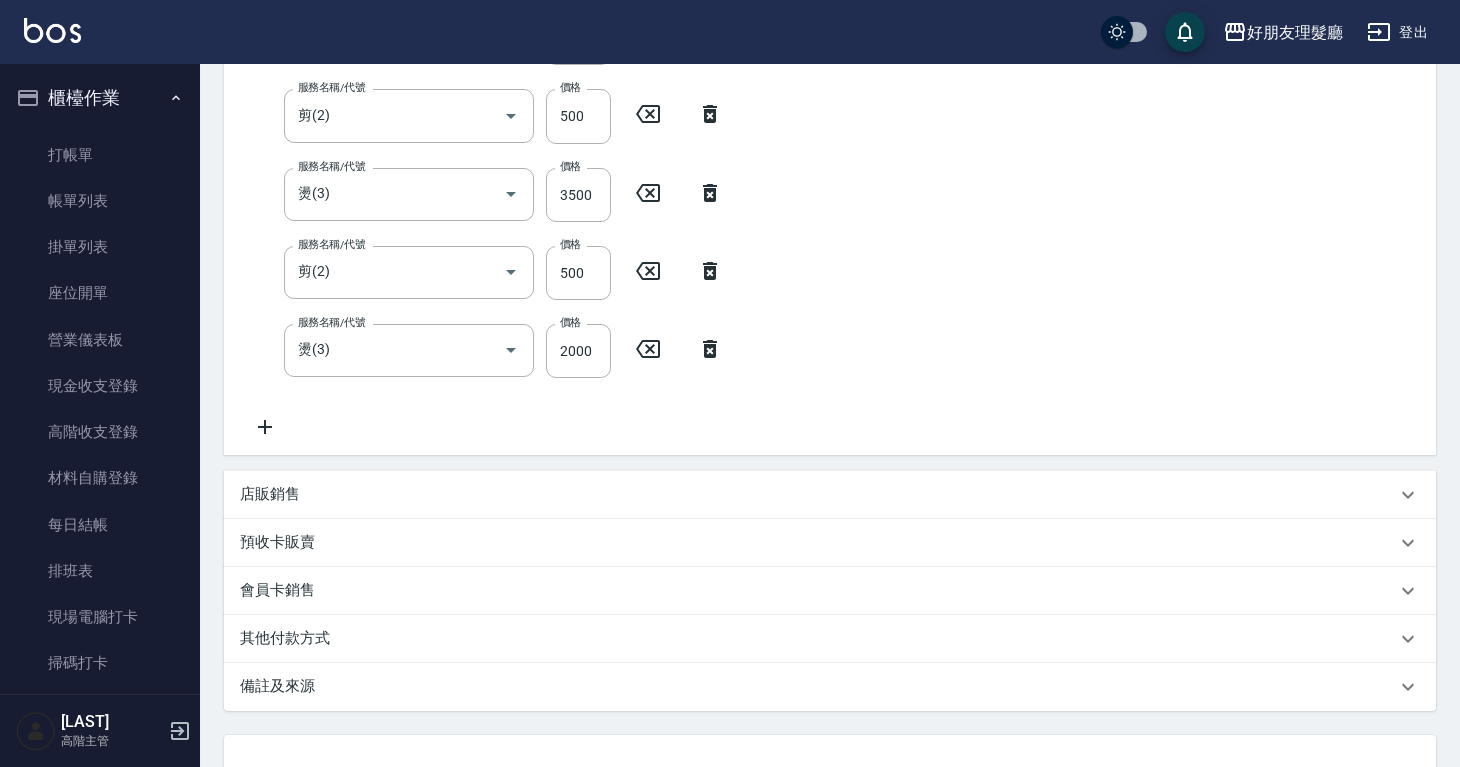 click 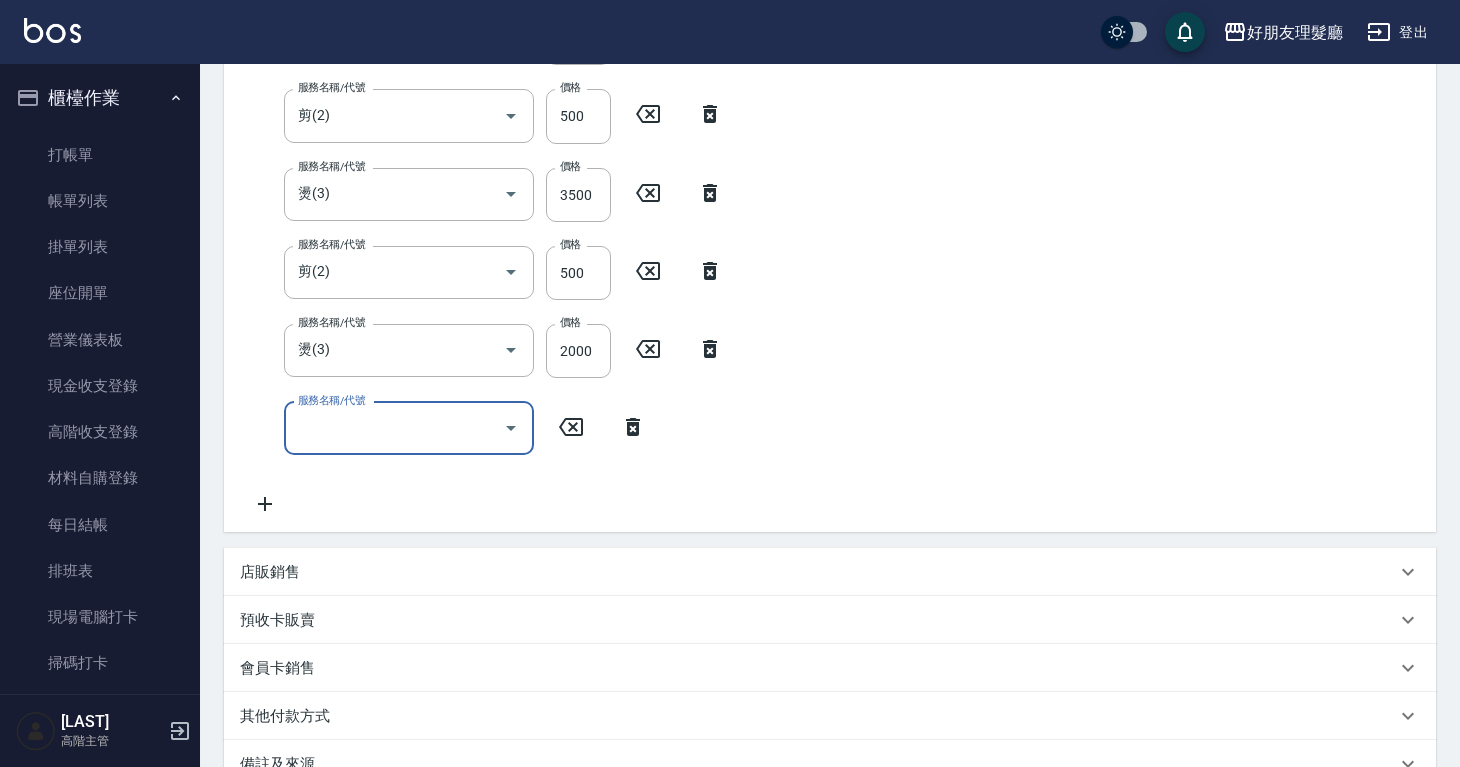 click on "服務名稱/代號" at bounding box center (394, 428) 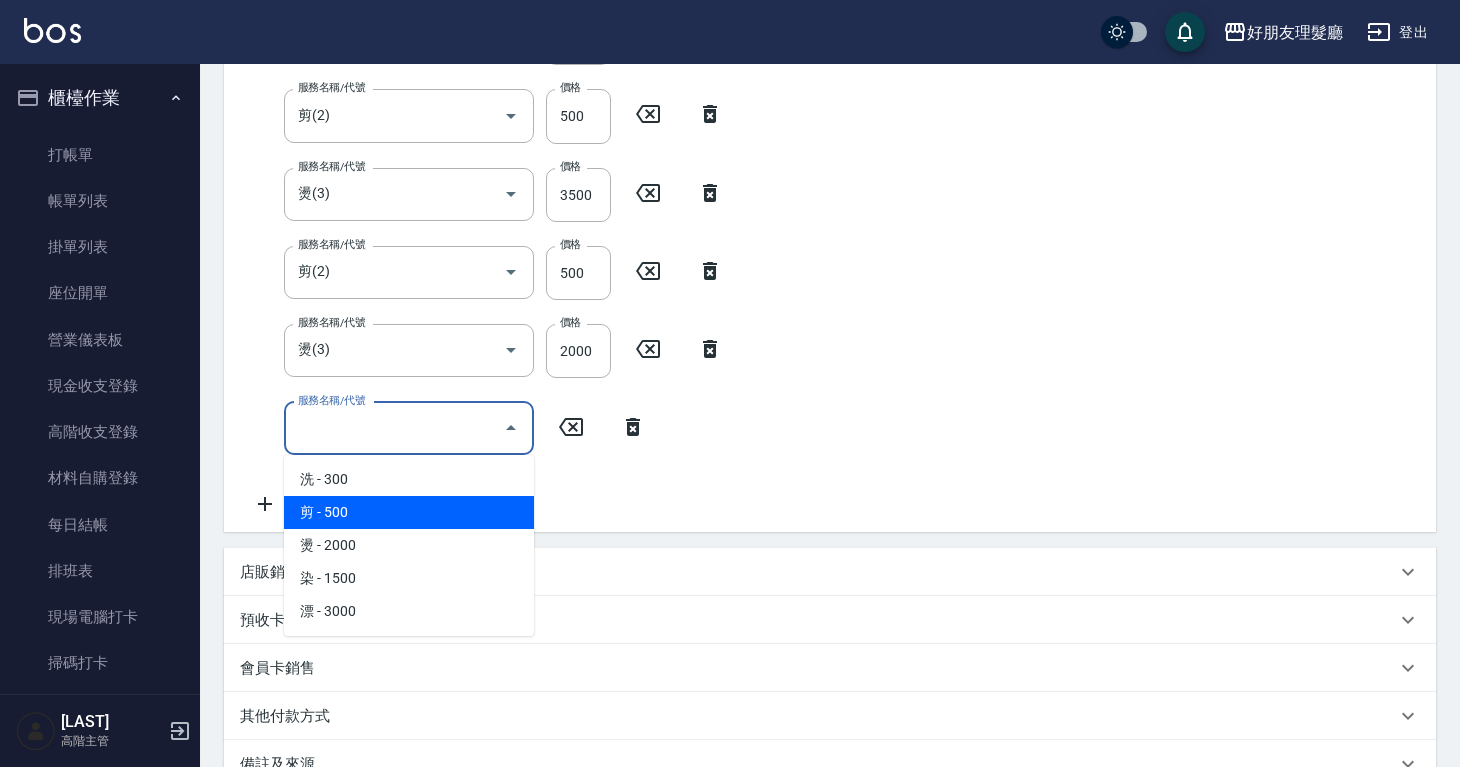 click on "剪 - 500" at bounding box center (409, 512) 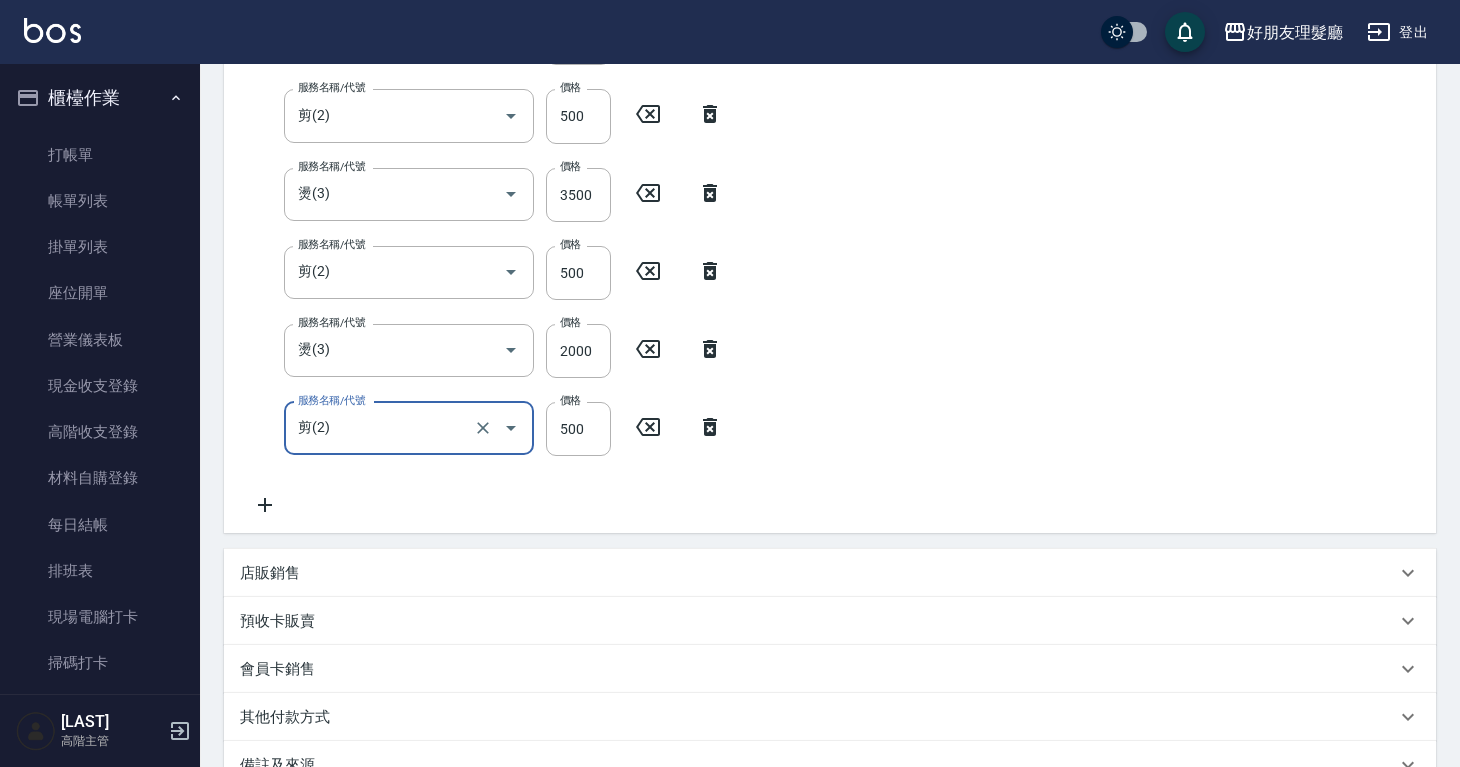 type on "剪(2)" 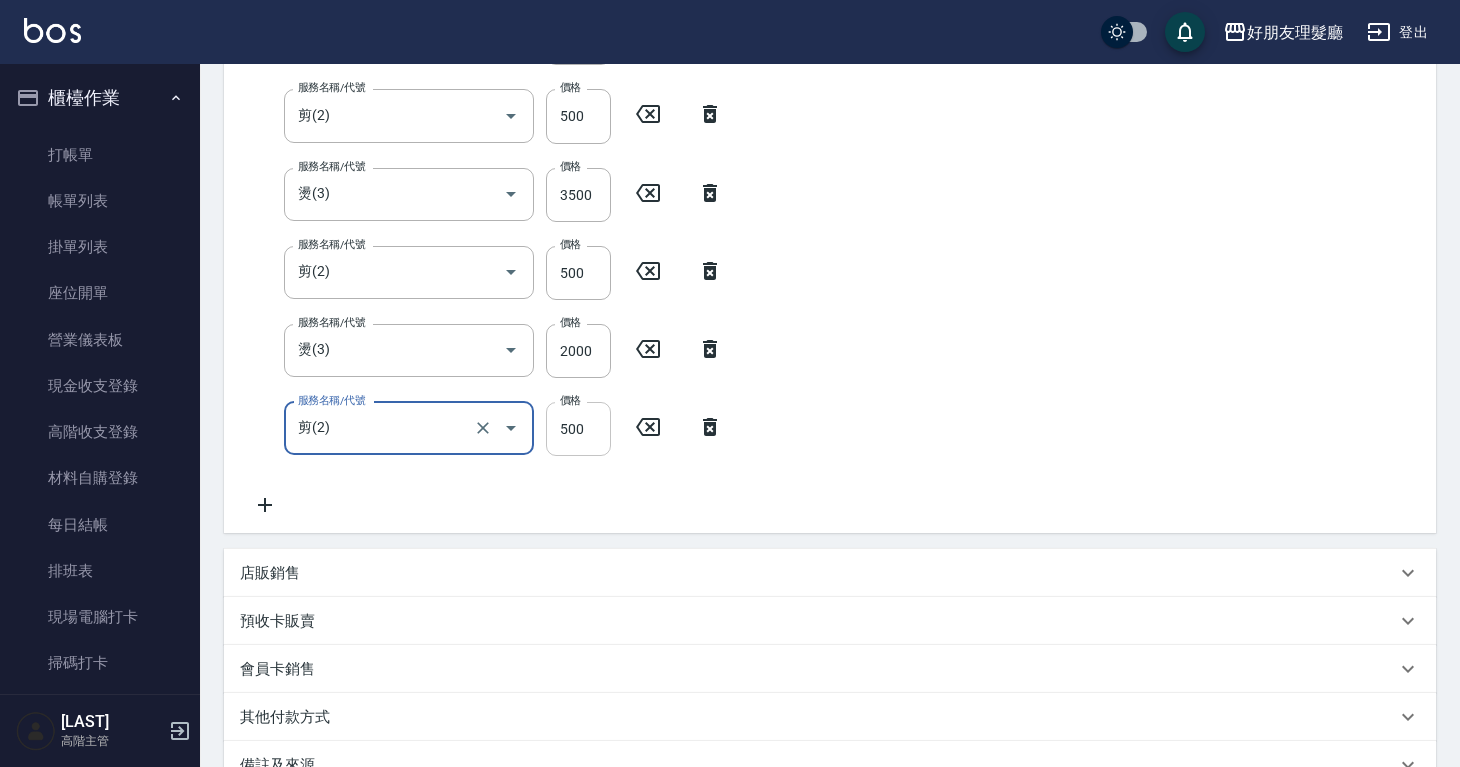 click on "500" at bounding box center (578, 429) 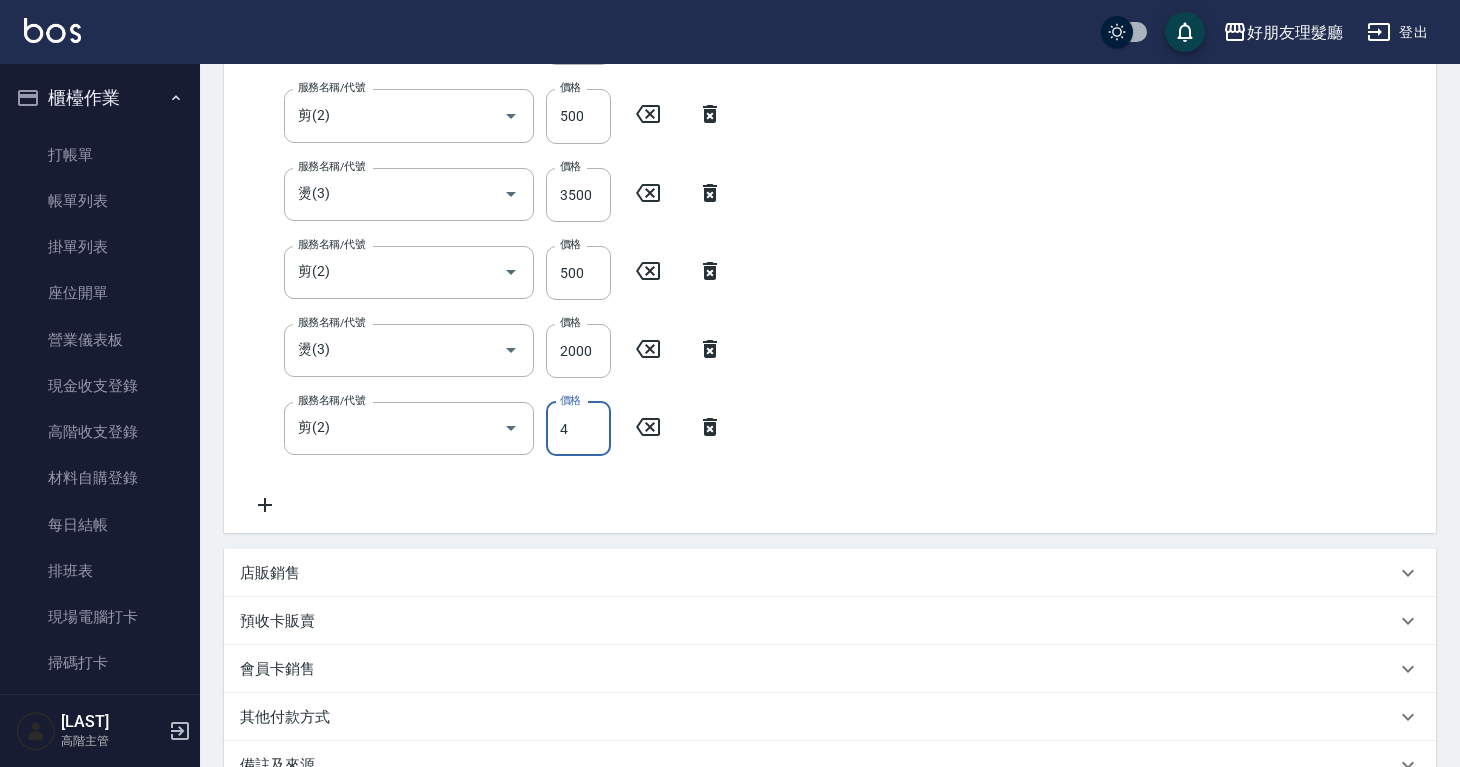 type on "400" 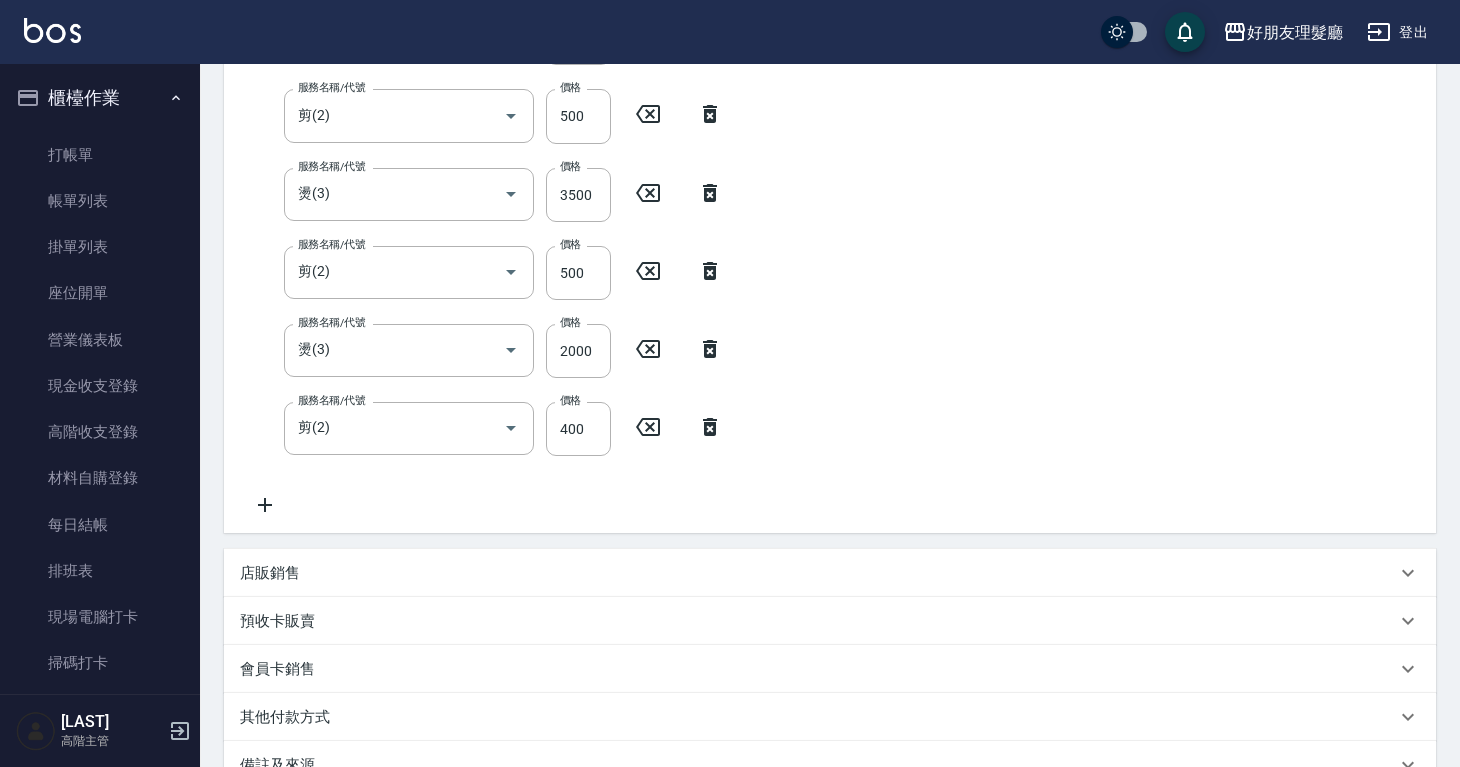 click on "服務名稱/代號 燙(3) 服務名稱/代號 價格 4400 價格 服務名稱/代號 剪(2) 服務名稱/代號 價格 500 價格 服務名稱/代號 剪(2) 服務名稱/代號 價格 500 價格 服務名稱/代號 燙(3) 服務名稱/代號 價格 3500 價格 服務名稱/代號 剪(2) 服務名稱/代號 價格 500 價格 服務名稱/代號 燙(3) 服務名稱/代號 價格 2000 價格 服務名稱/代號 剪(2) 服務名稱/代號 價格 400 價格" at bounding box center (830, 229) 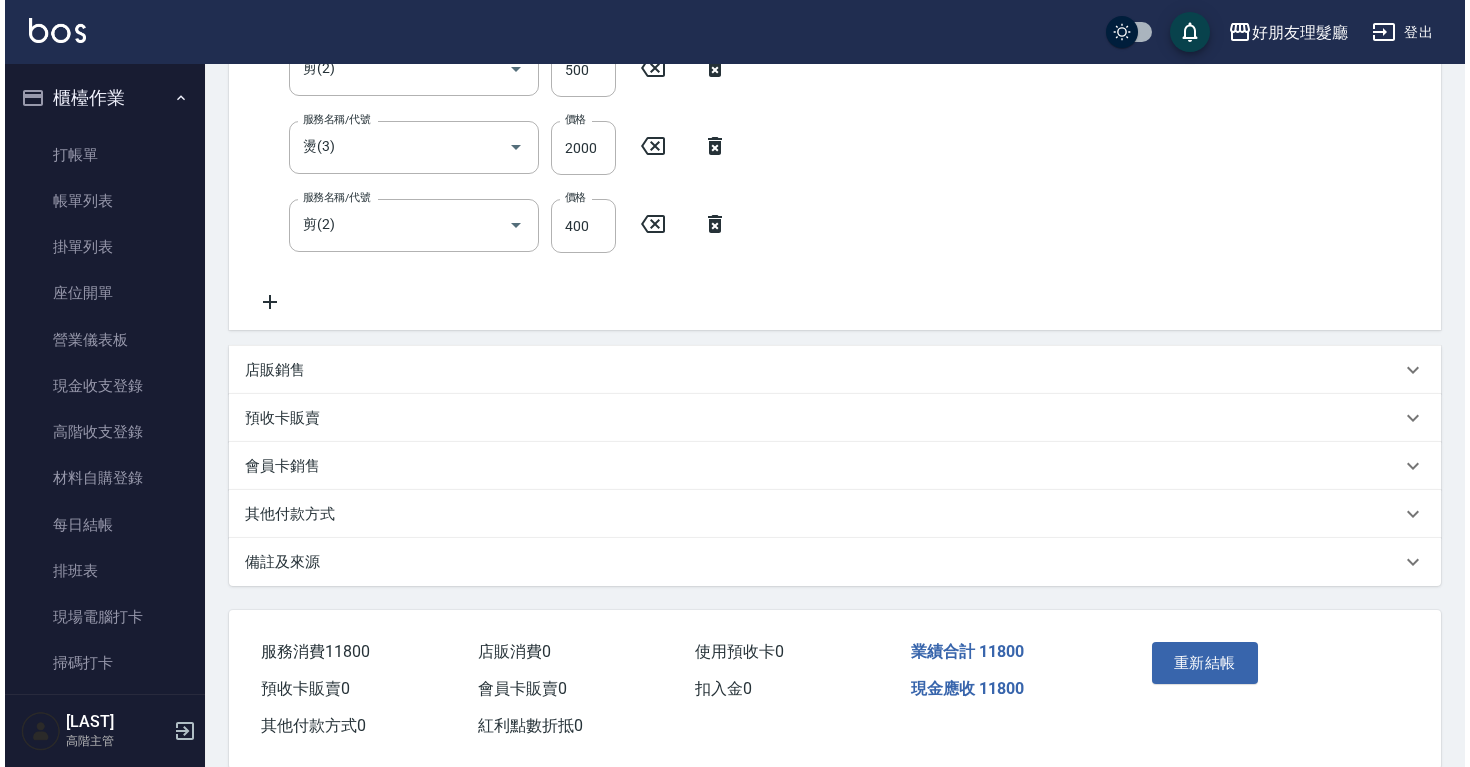 scroll, scrollTop: 702, scrollLeft: 0, axis: vertical 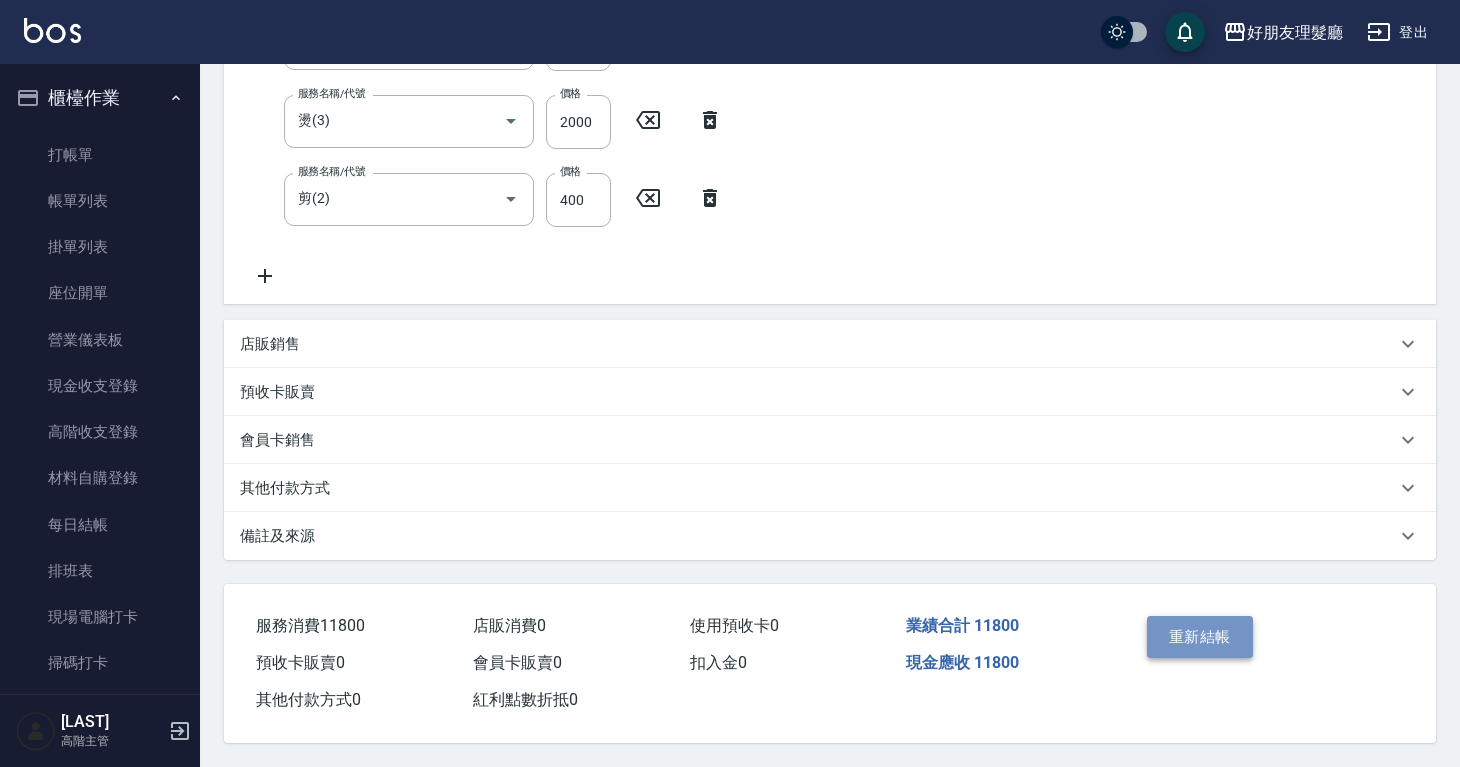 click on "重新結帳" at bounding box center (1200, 637) 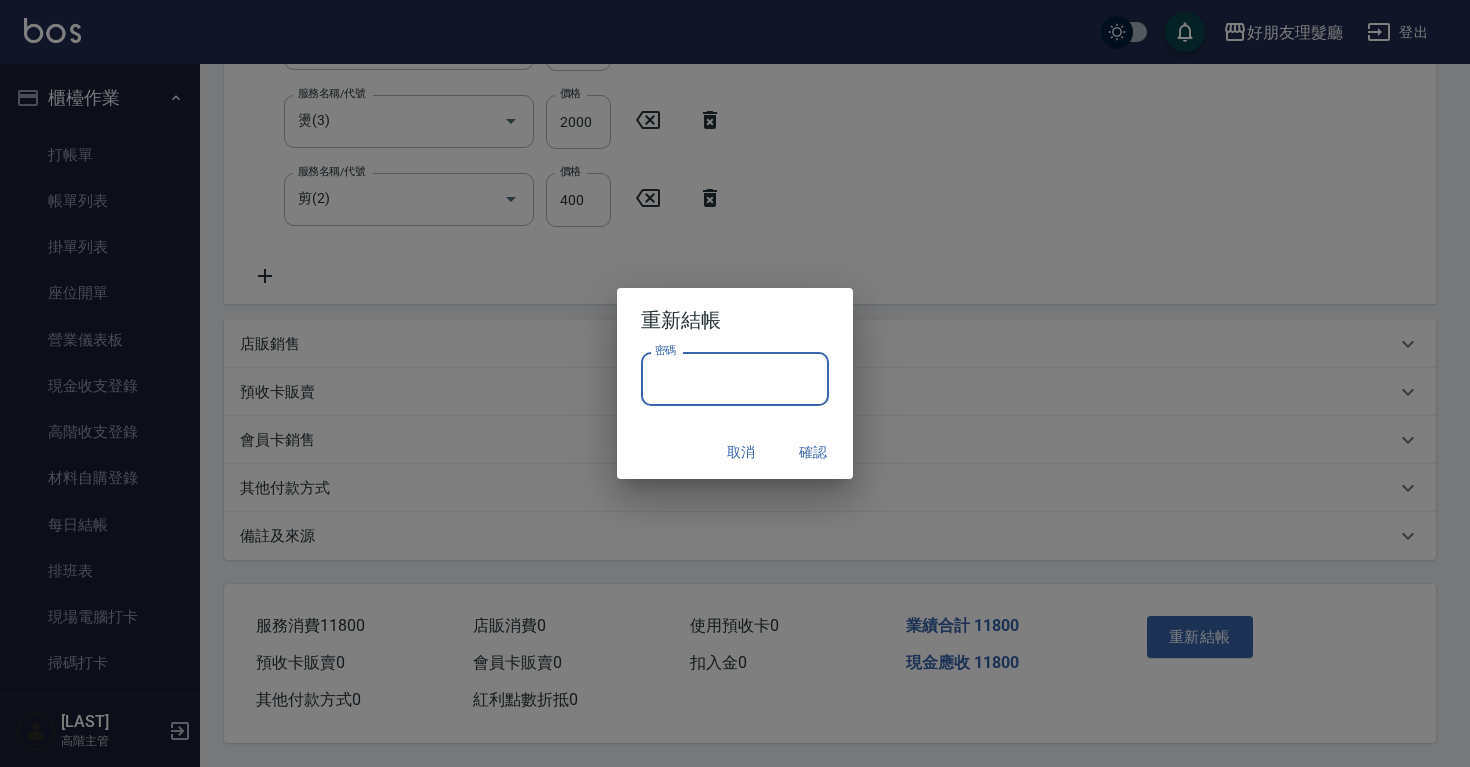 click on "密碼" at bounding box center (735, 379) 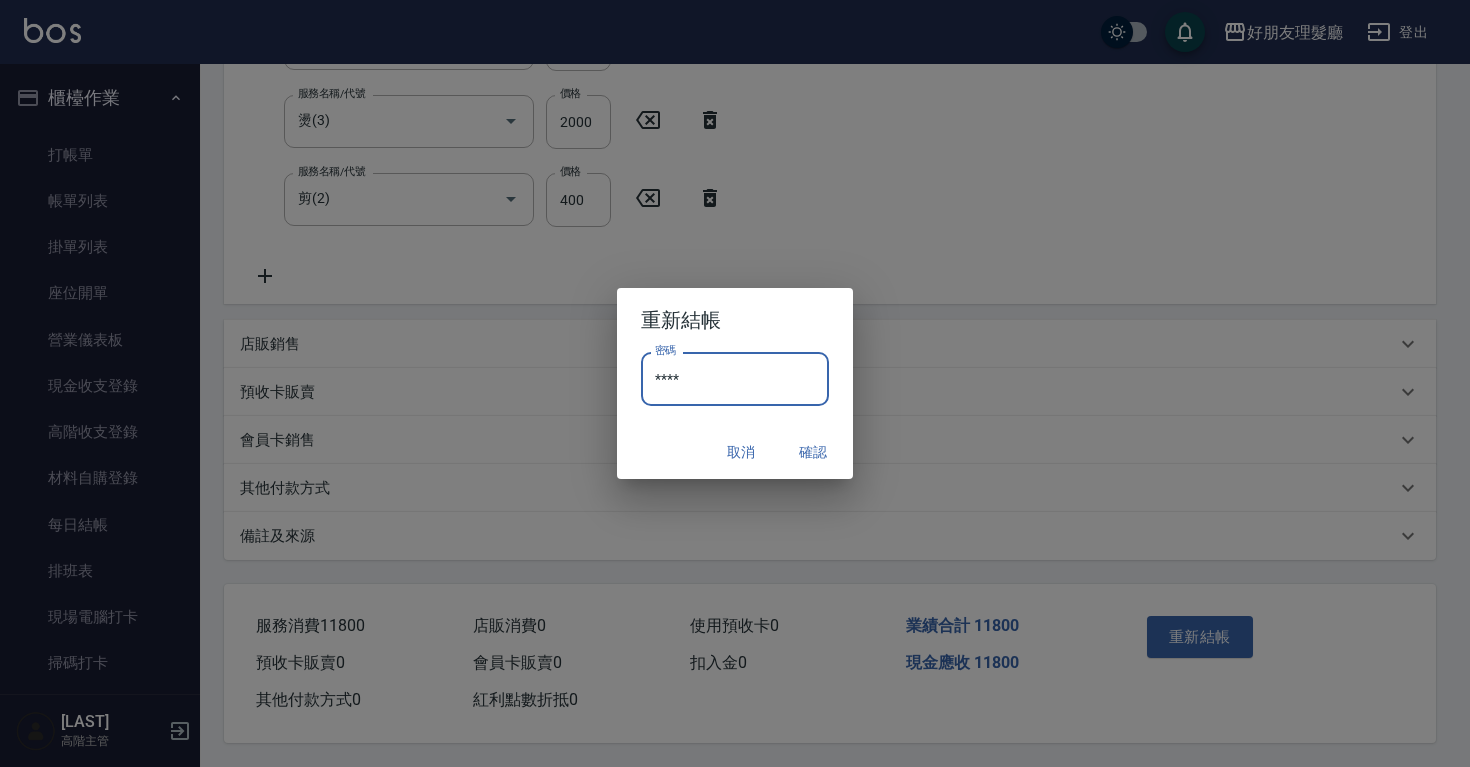 type on "****" 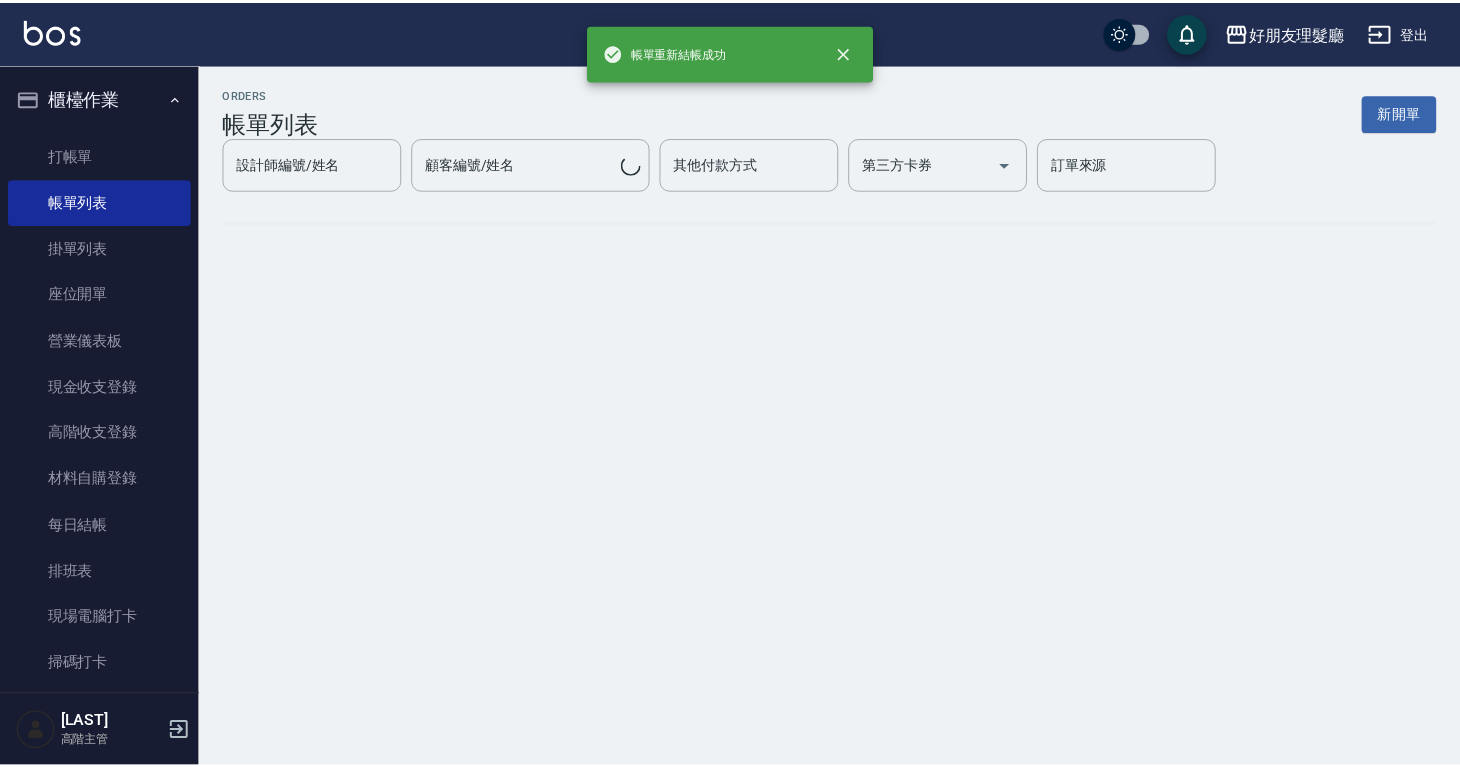 scroll, scrollTop: 0, scrollLeft: 0, axis: both 